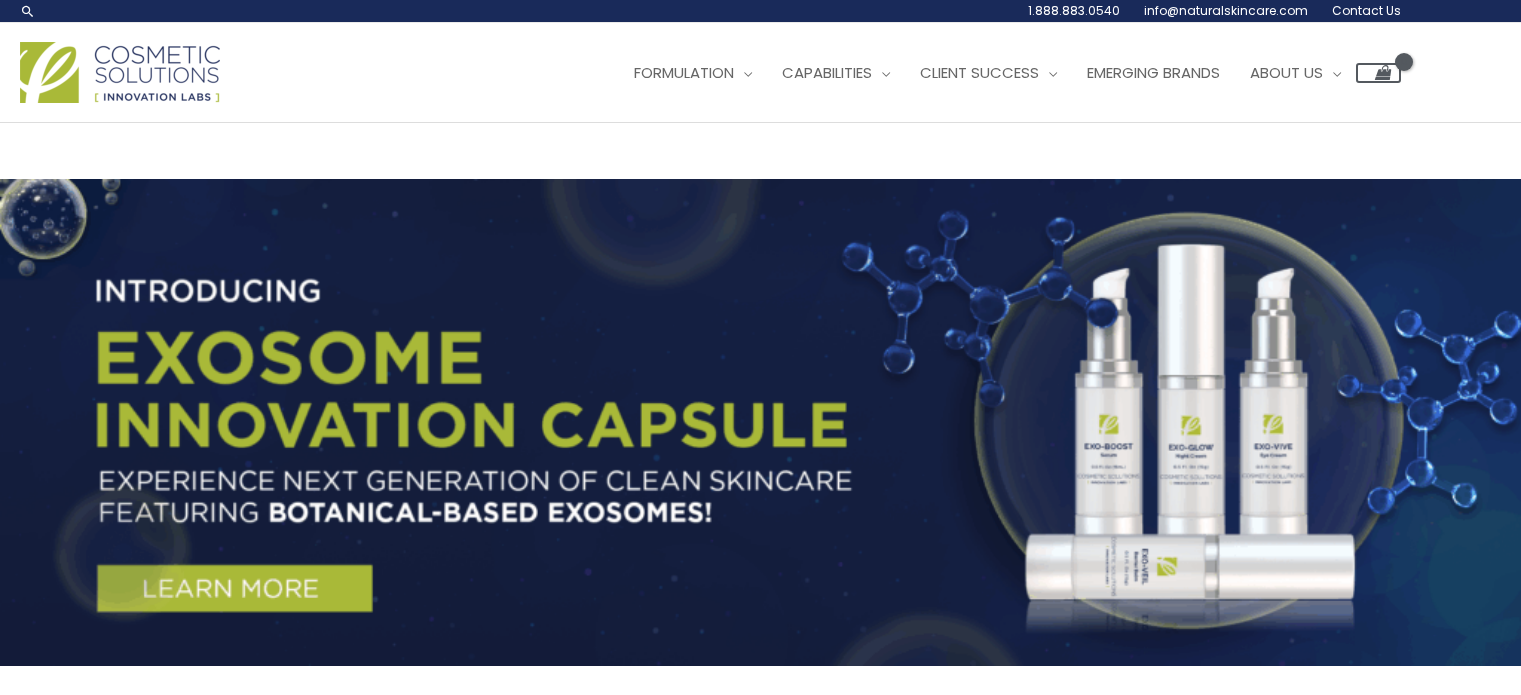scroll, scrollTop: 0, scrollLeft: 0, axis: both 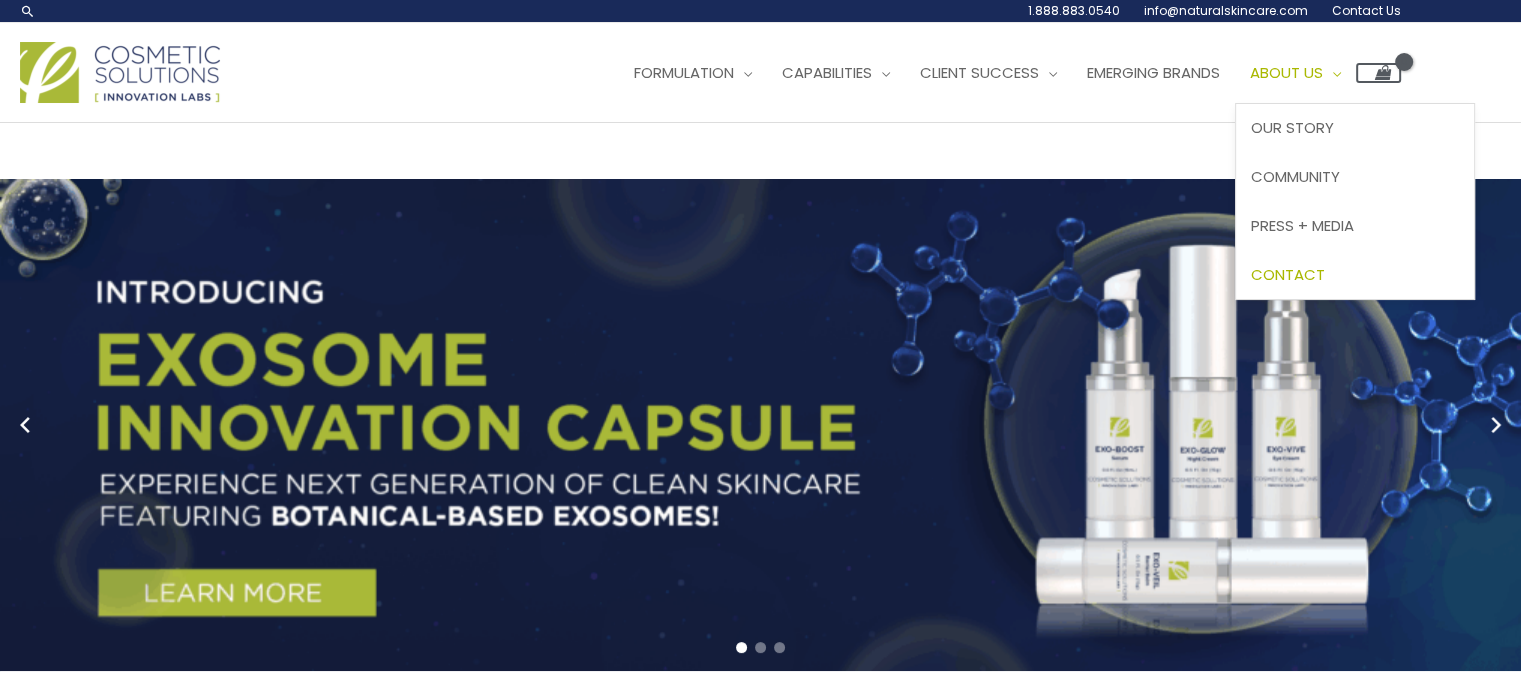 click on "Contact" at bounding box center (1288, 274) 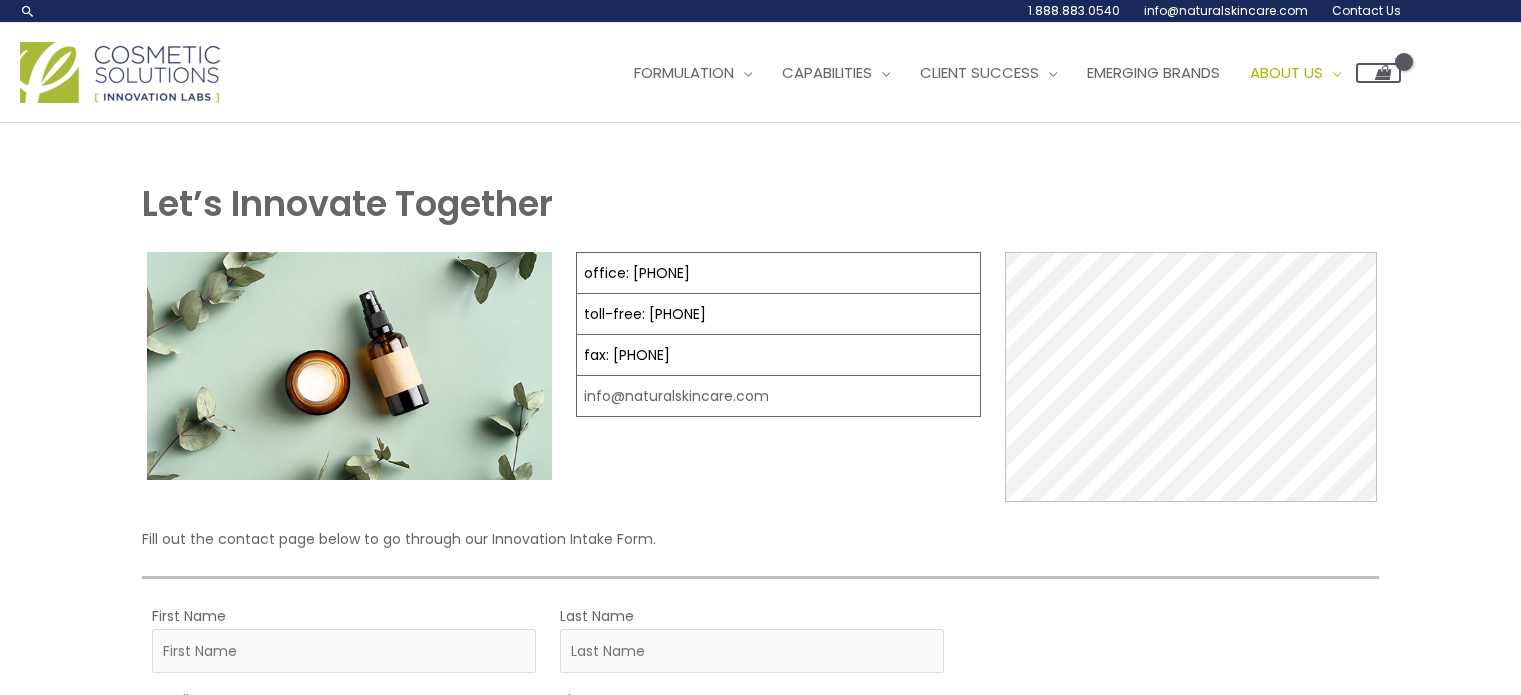 scroll, scrollTop: 0, scrollLeft: 0, axis: both 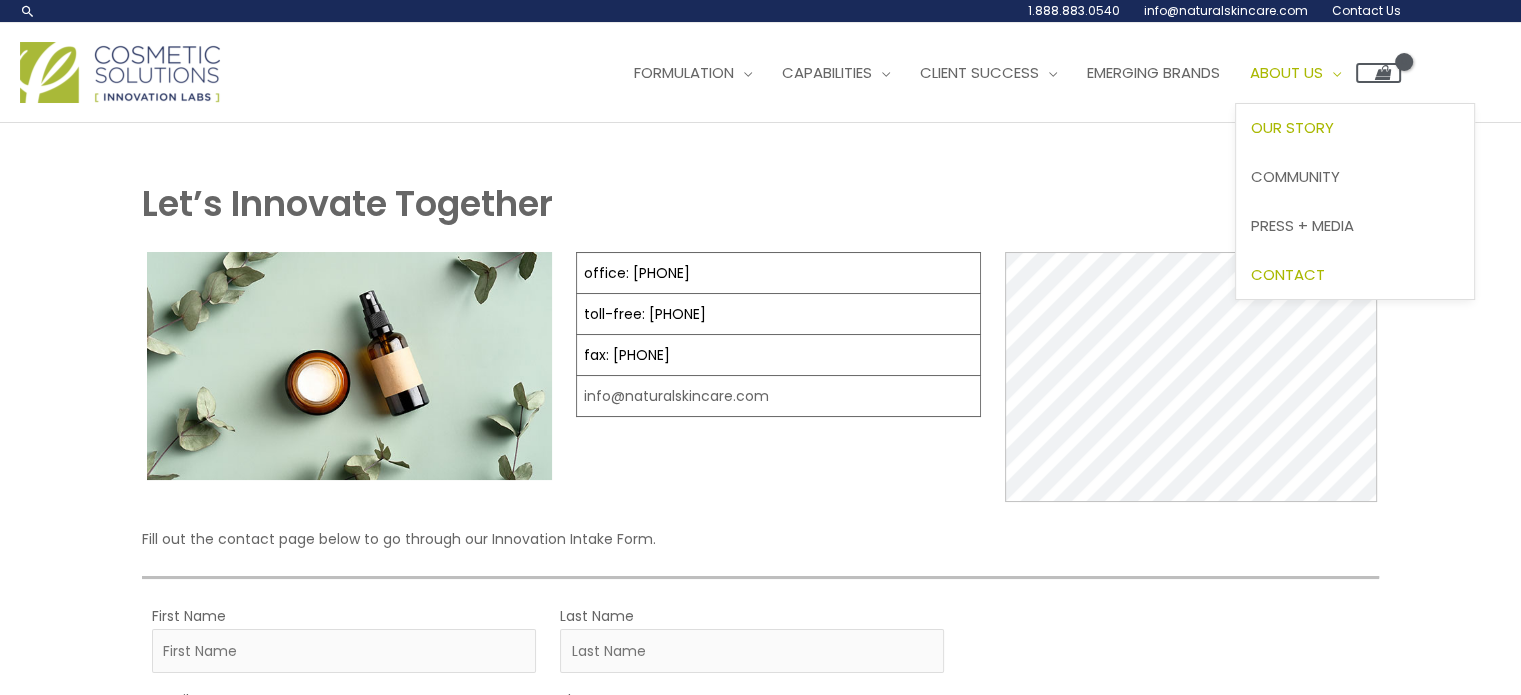 click on "Our Story" at bounding box center [1355, 128] 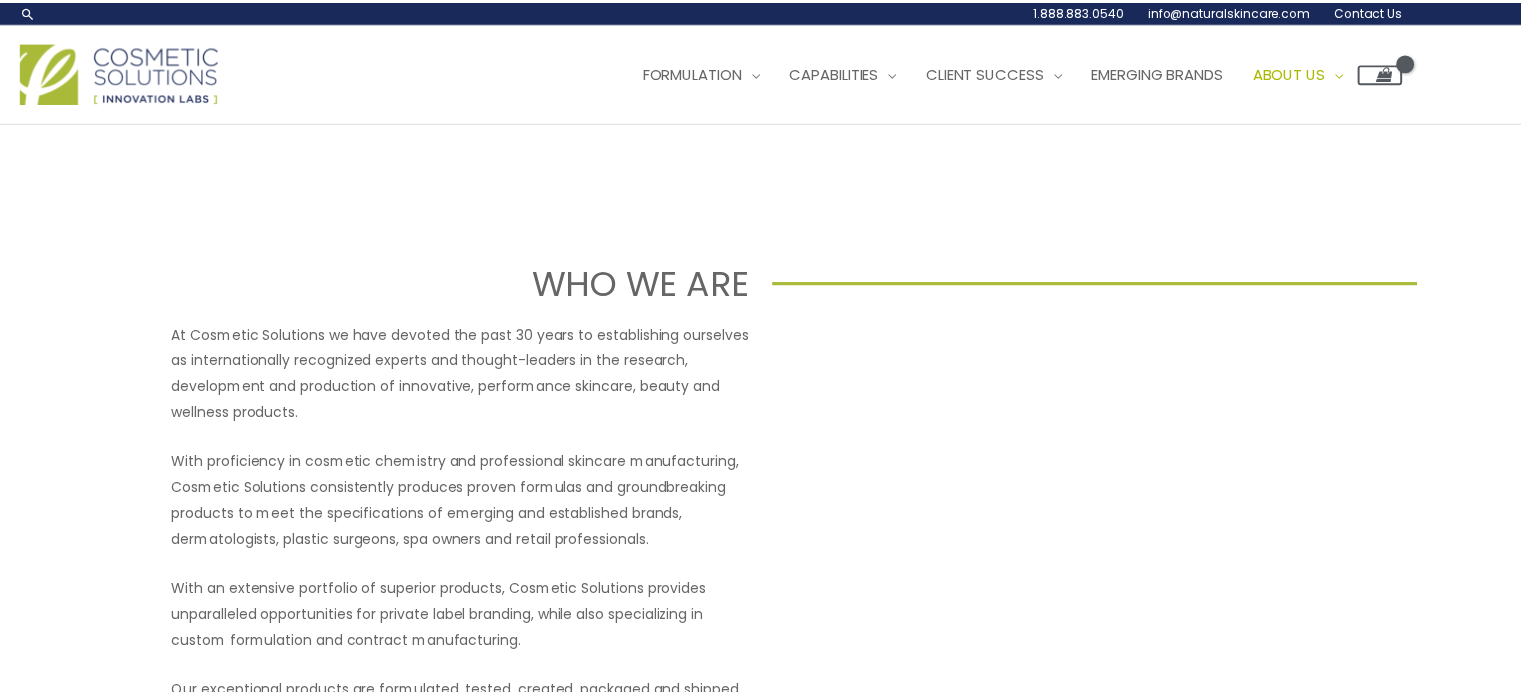 scroll, scrollTop: 0, scrollLeft: 0, axis: both 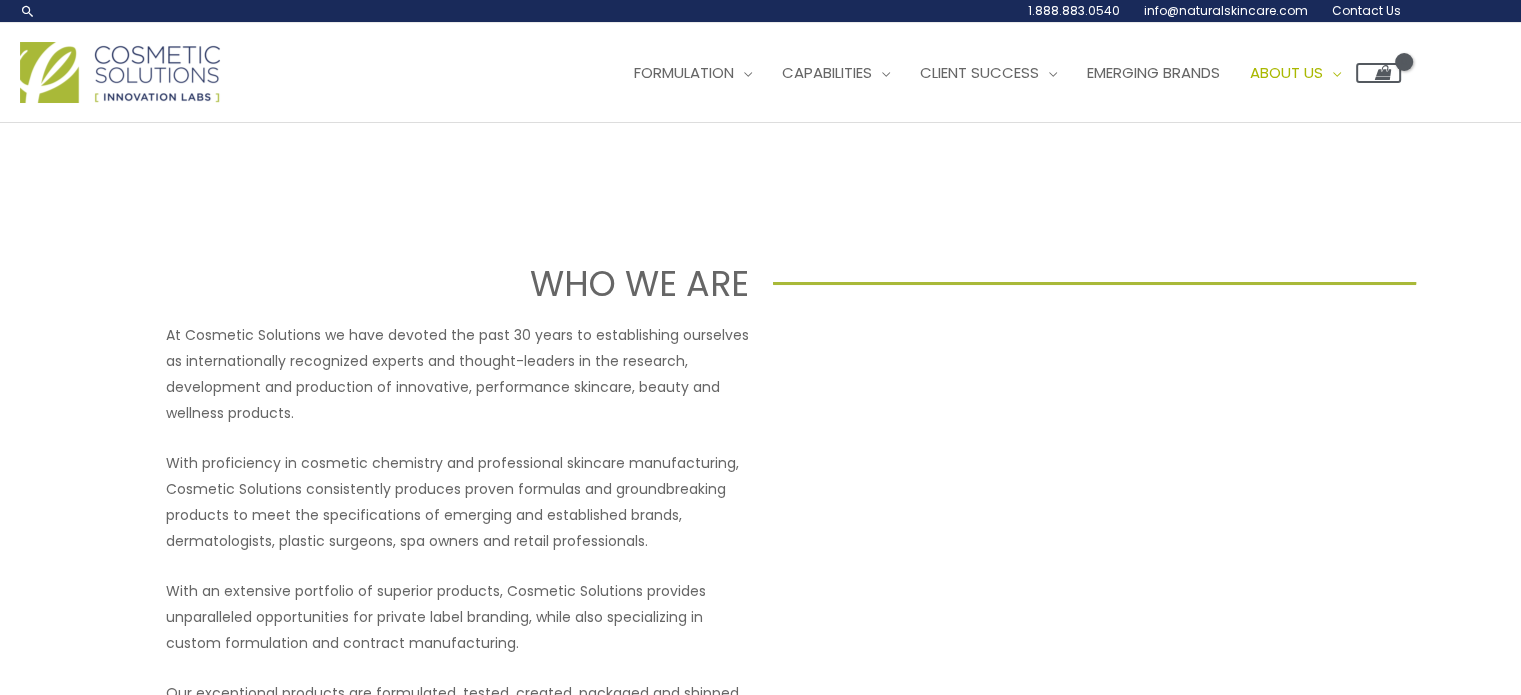 click at bounding box center (120, 72) 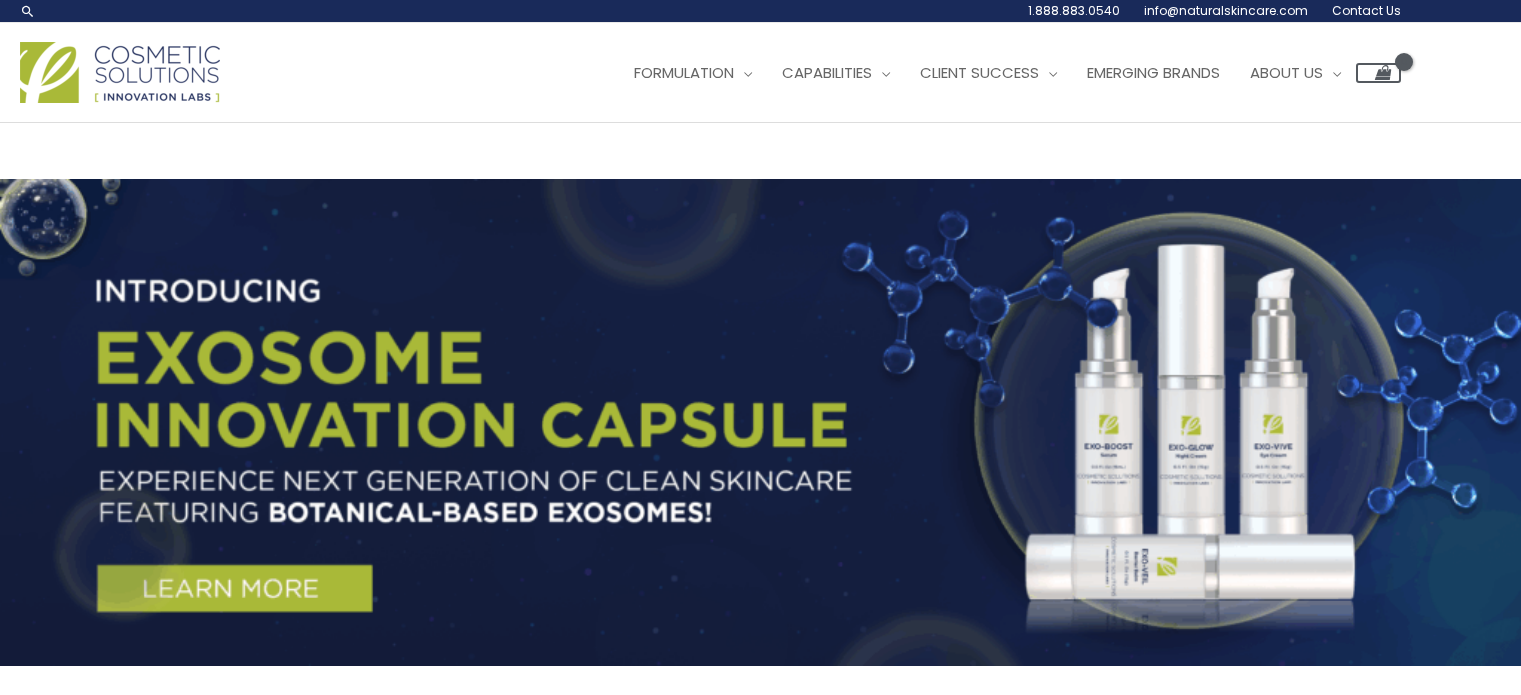 scroll, scrollTop: 0, scrollLeft: 0, axis: both 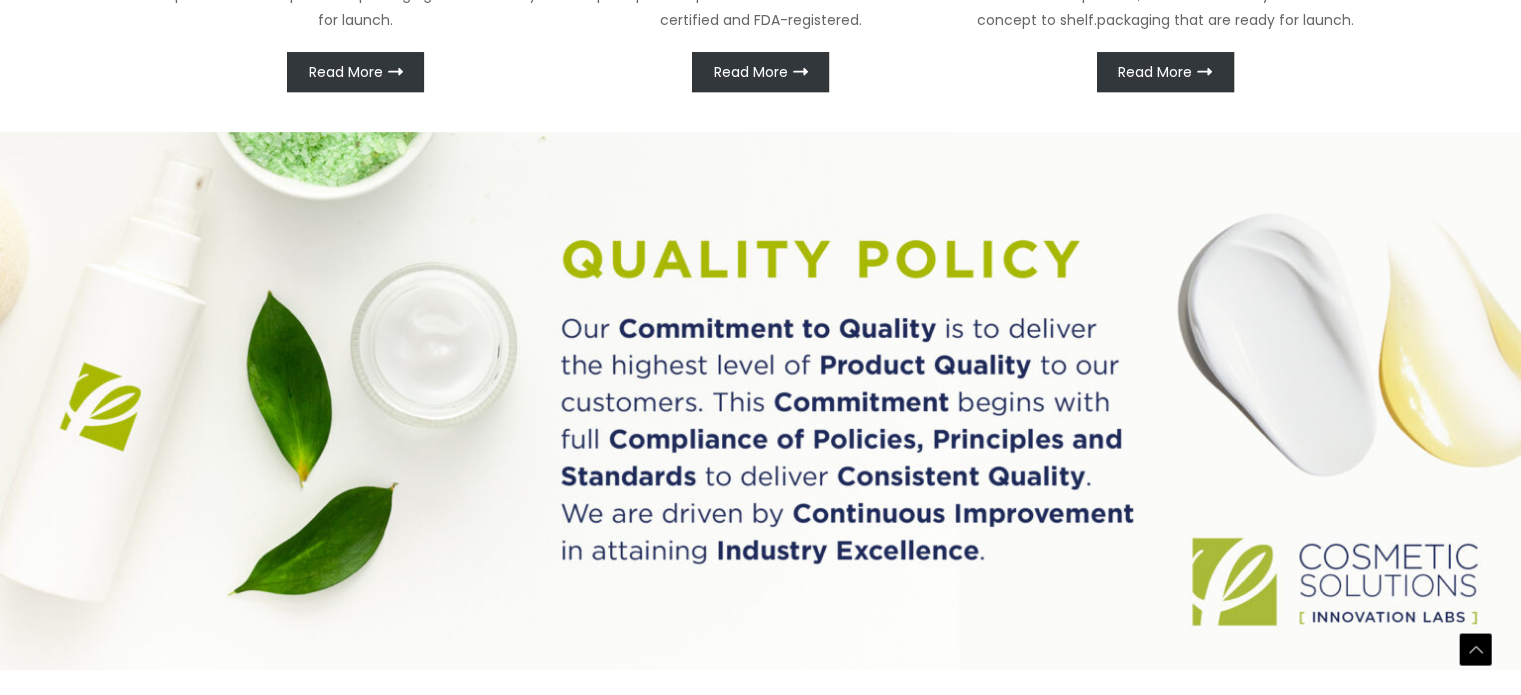 click at bounding box center (760, 401) 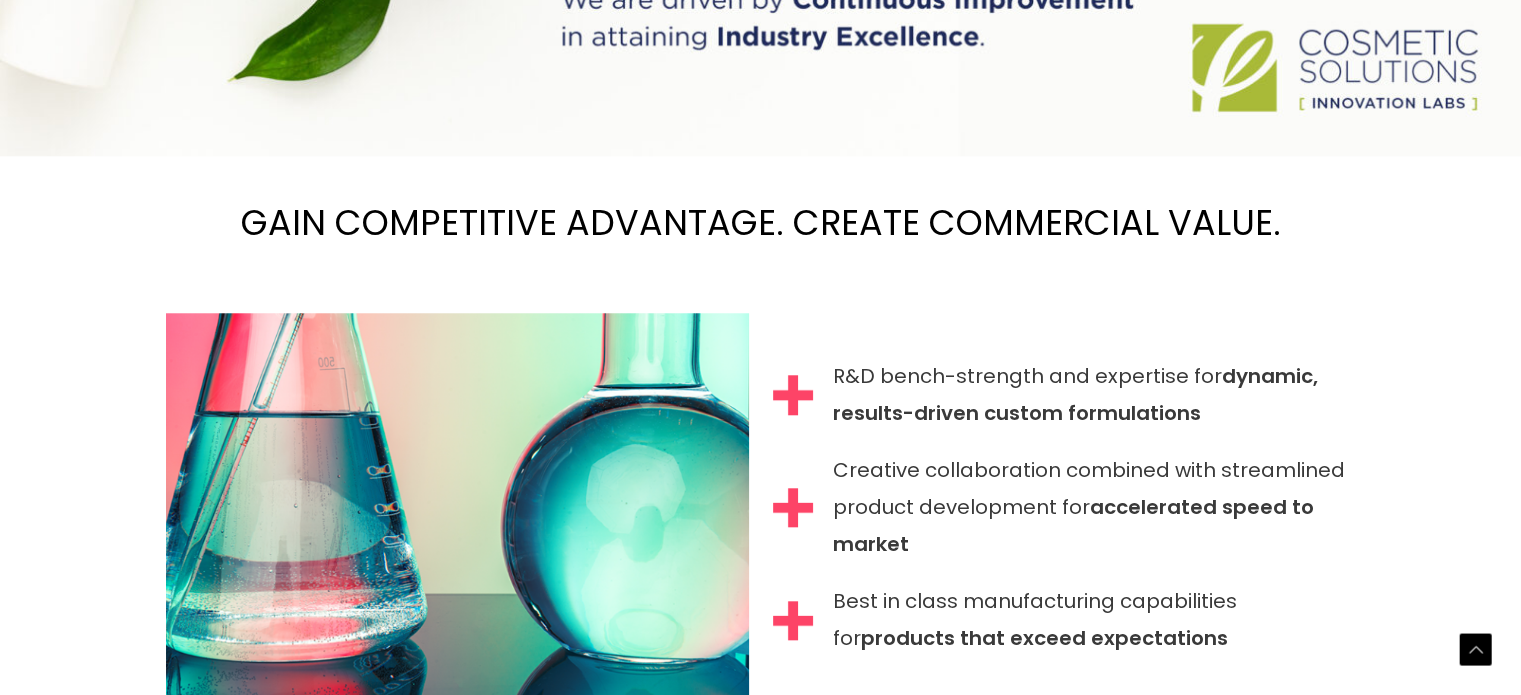 scroll, scrollTop: 1929, scrollLeft: 0, axis: vertical 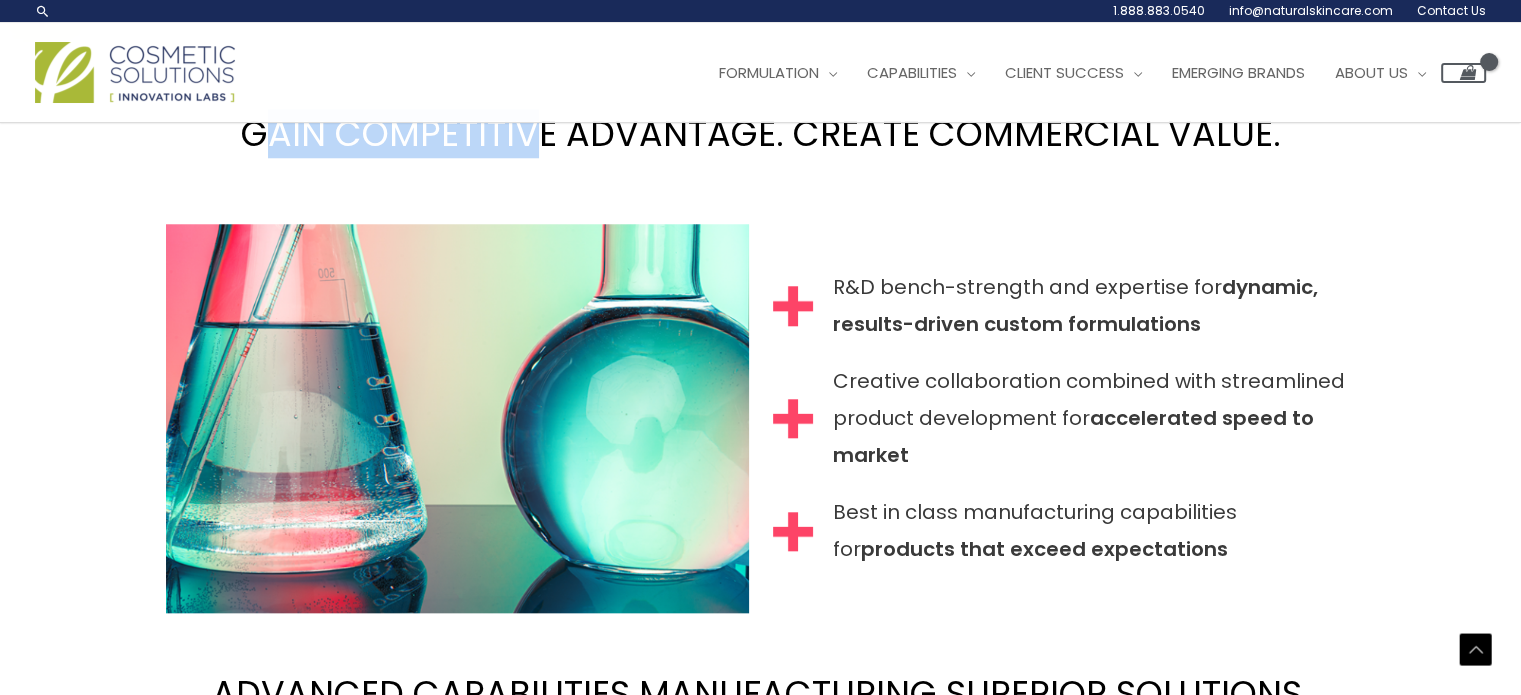 drag, startPoint x: 267, startPoint y: 153, endPoint x: 530, endPoint y: 159, distance: 263.06842 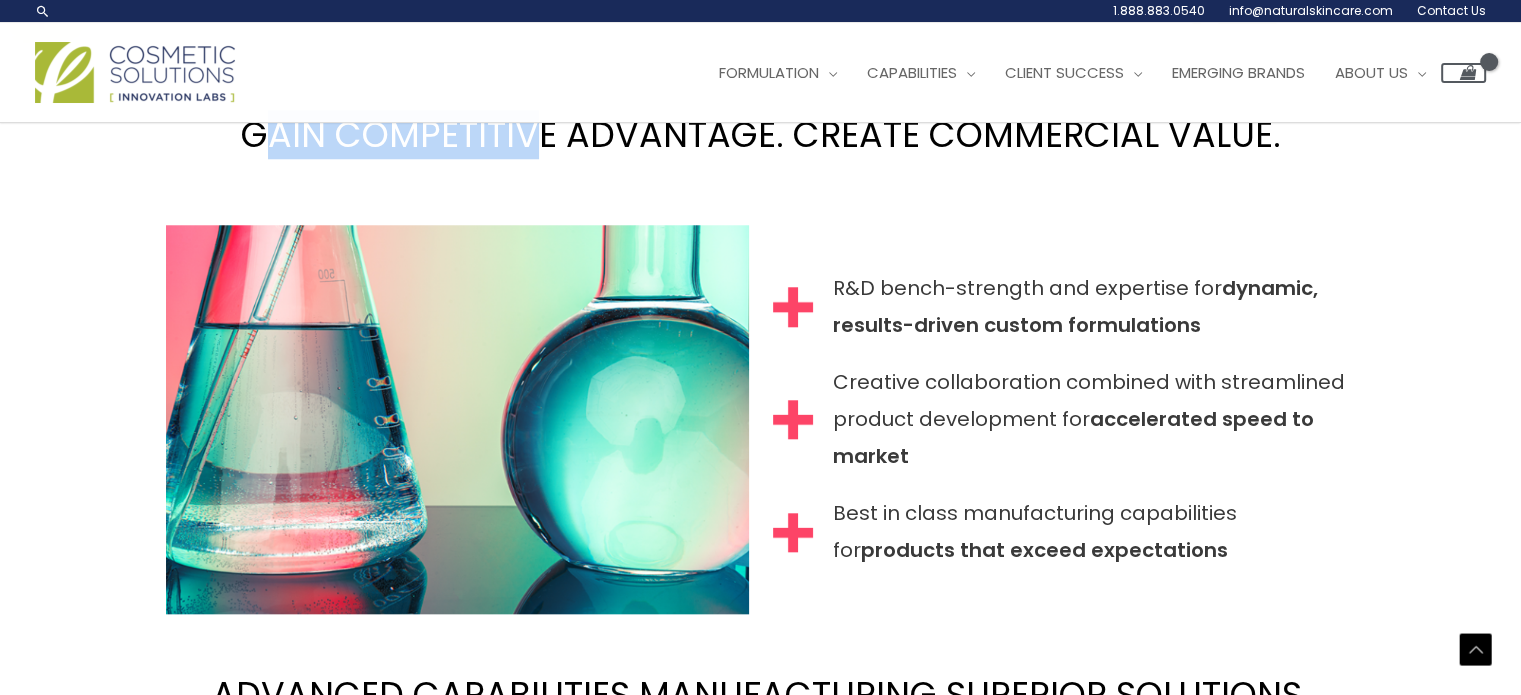 scroll, scrollTop: 1900, scrollLeft: 0, axis: vertical 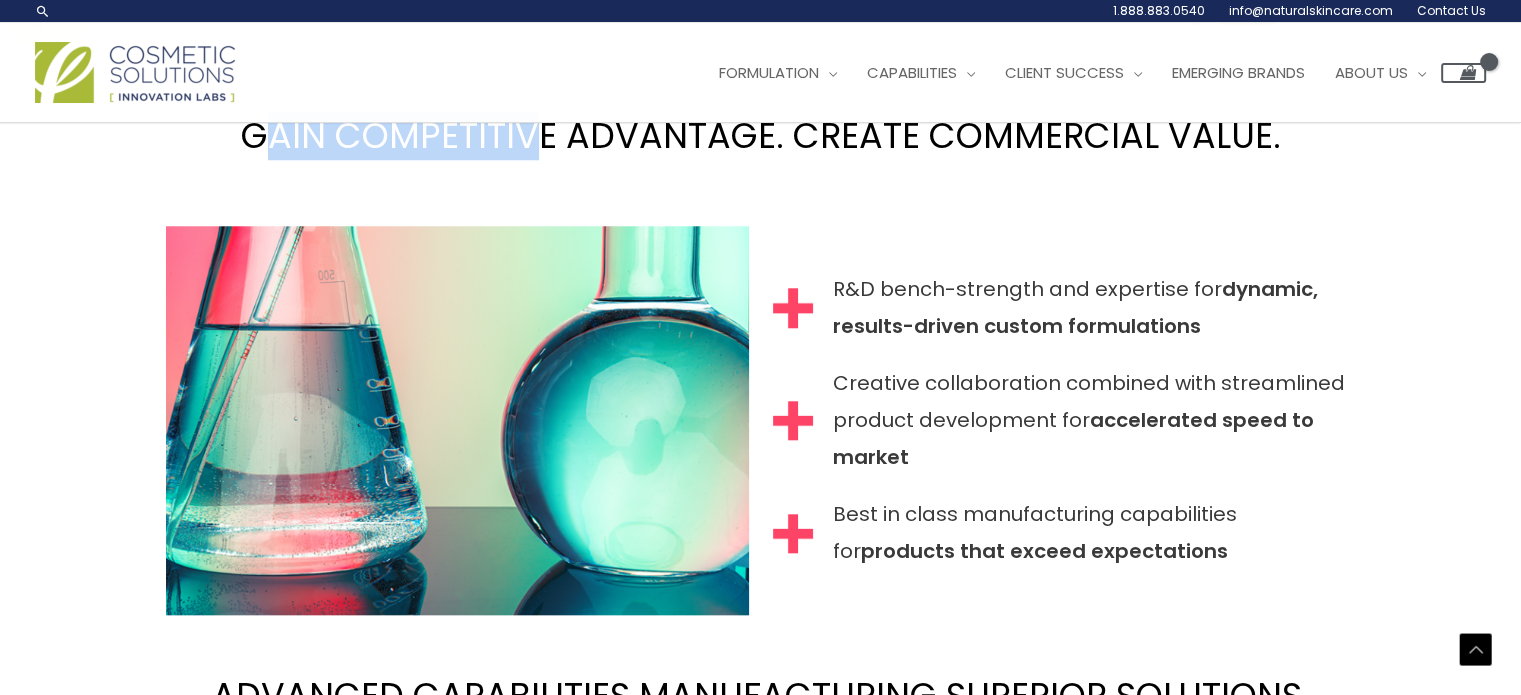click on "GAIN COMPETITIVE ADVANTAGE. CREATE COMMERCIAL VALUE." at bounding box center [760, 135] 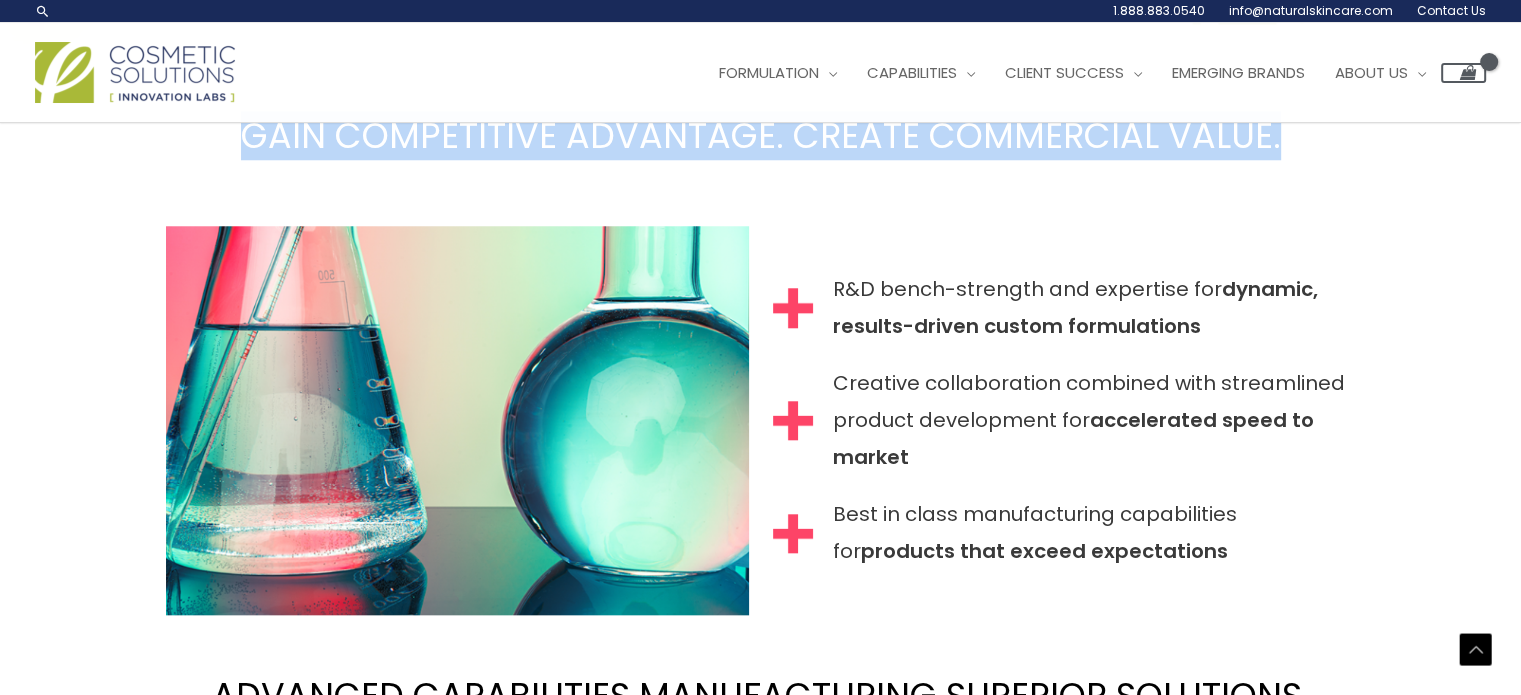 drag, startPoint x: 219, startPoint y: 138, endPoint x: 1297, endPoint y: 151, distance: 1078.0784 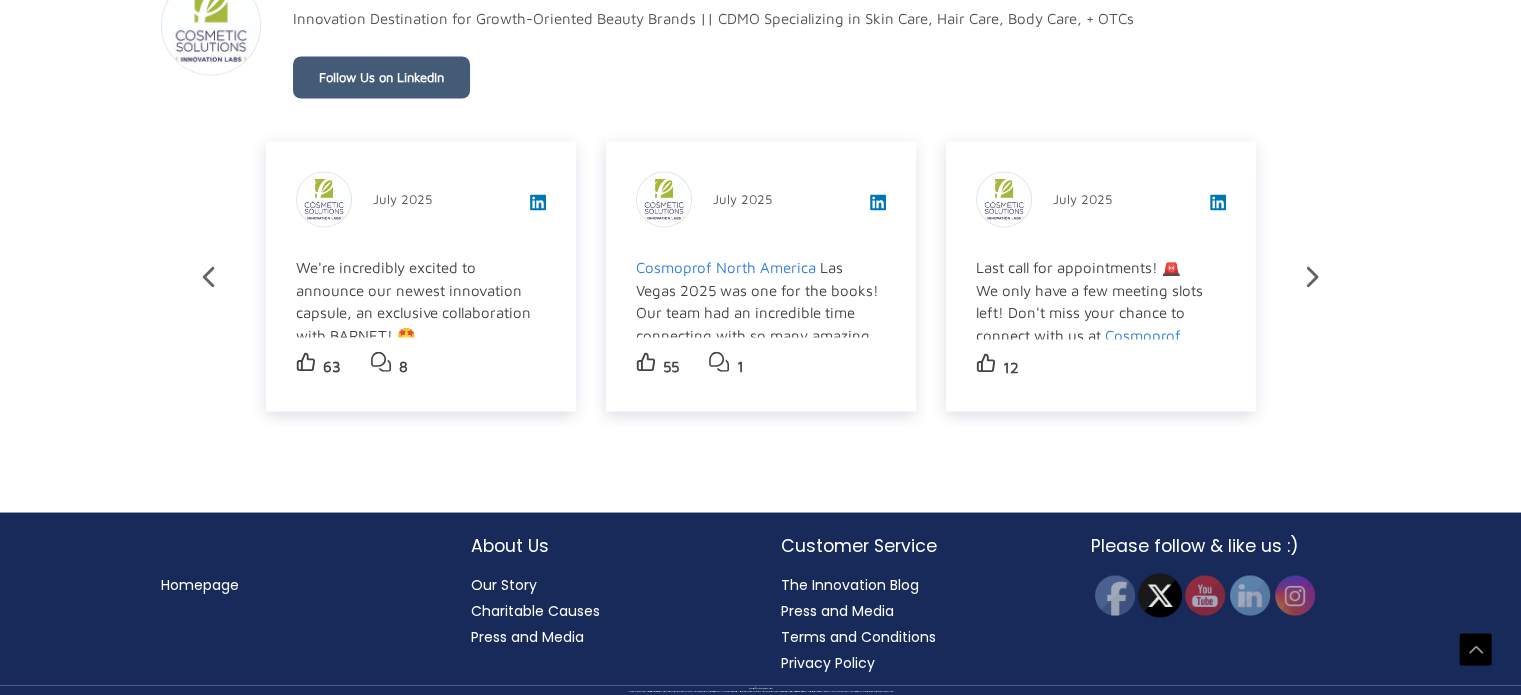 scroll, scrollTop: 3583, scrollLeft: 0, axis: vertical 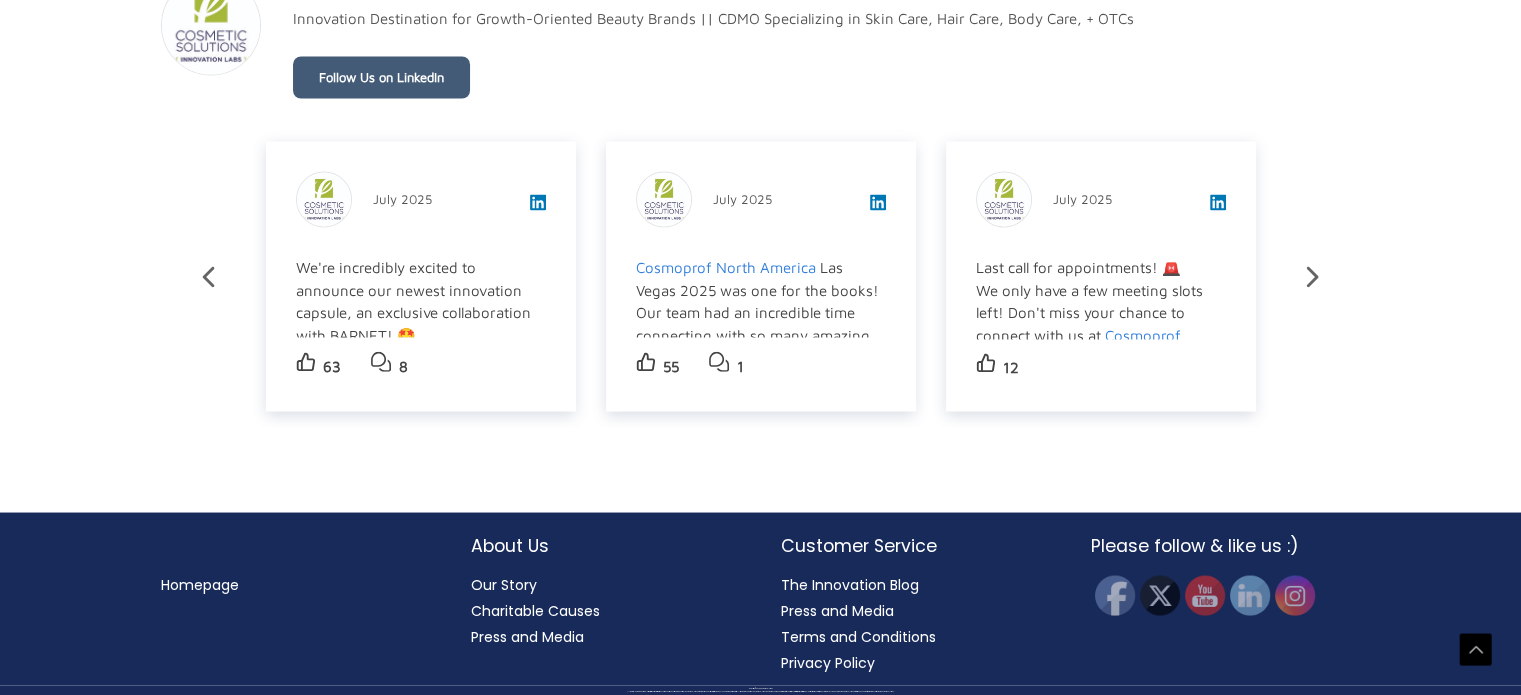 drag, startPoint x: 1208, startPoint y: 448, endPoint x: 1090, endPoint y: 477, distance: 121.511314 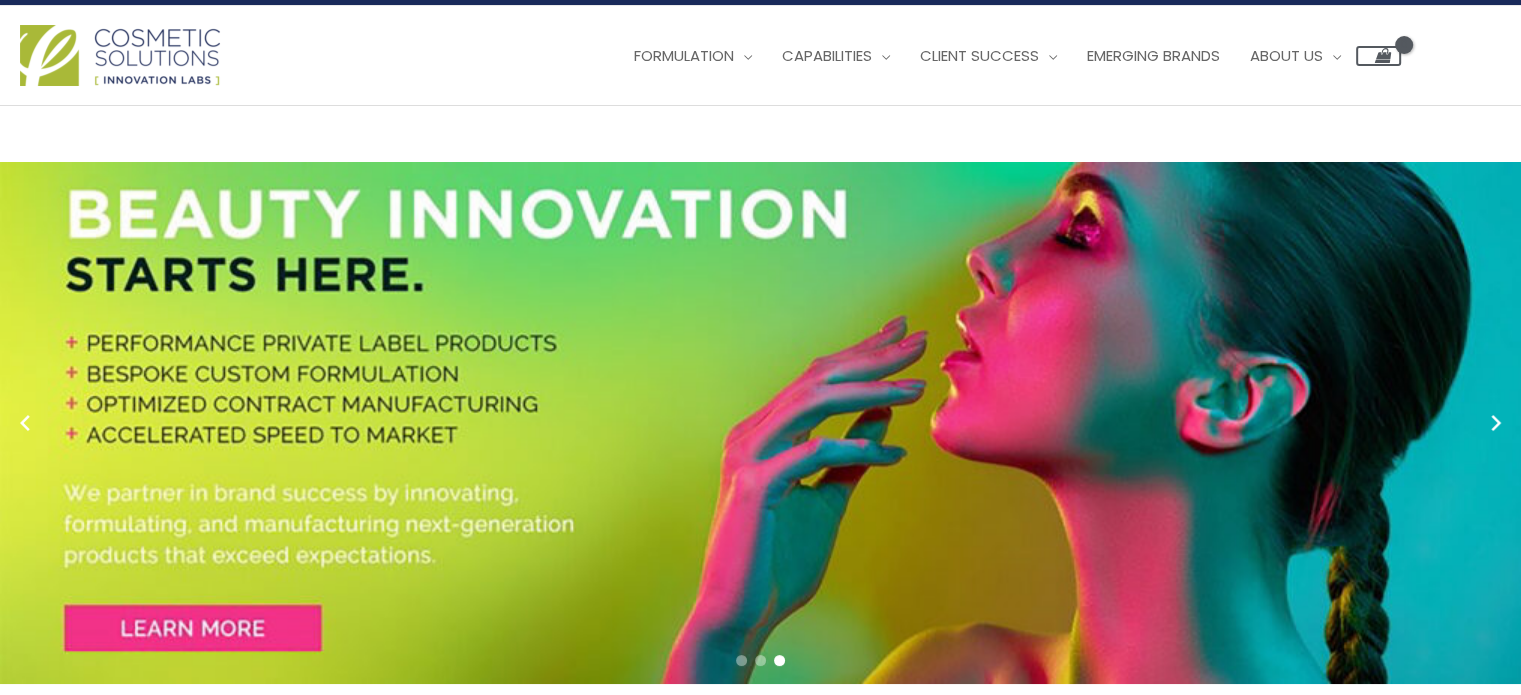 scroll, scrollTop: 0, scrollLeft: 0, axis: both 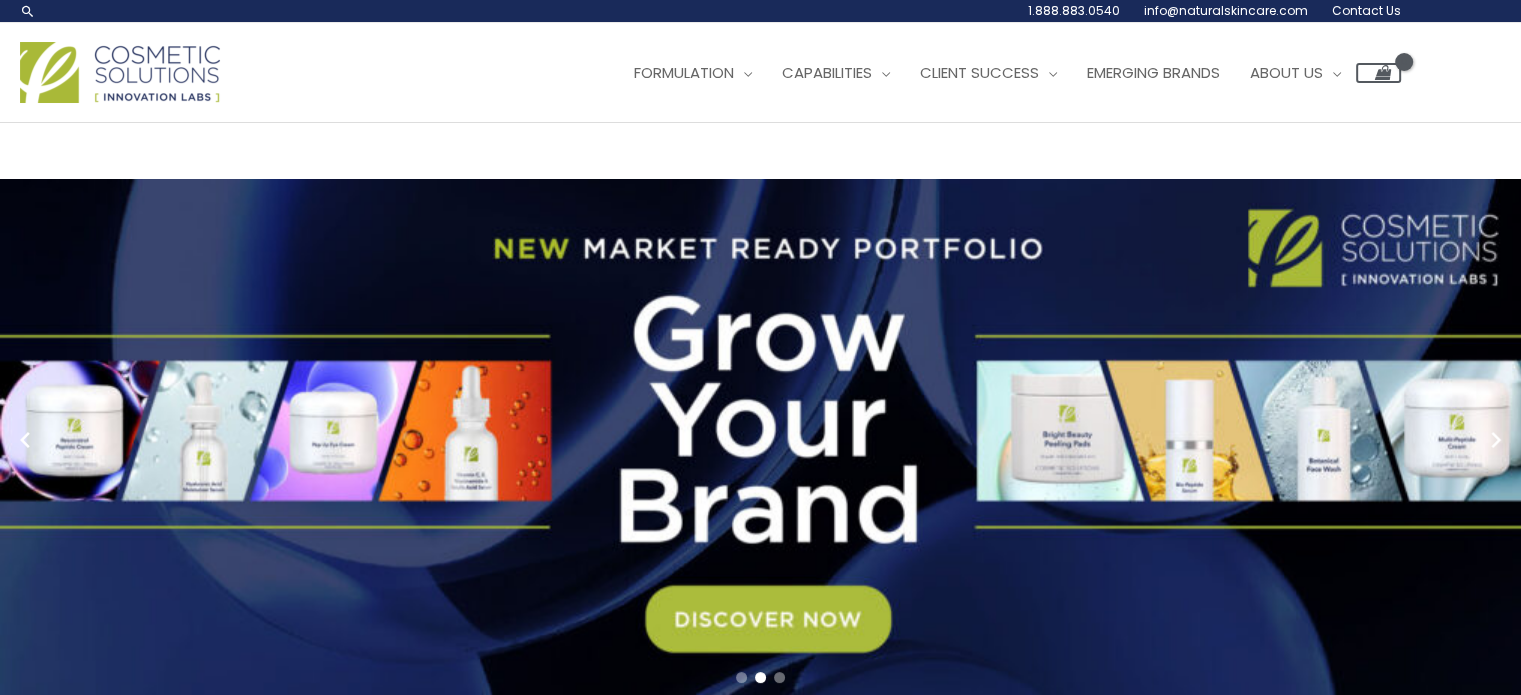 click on "POWERED BY EXPERIENCE. DRIVEN BY INNOVATION.
PRIVATE LABEL  SKINCARE Cosmetic Solutions offers full turnkey private label skincare services to emerging and established brands as well as medical professionals, spas and salons and online retailers.  Our Innovation Team  works closely with all partners to create unique, highly-effective products sold in premium packaging that are ready for launch. Read More
CONTRACT MANUFACTURING Our high-tech, optimized manufacturing facility is located on-site in our 100,000 square foot Innovation Campus headquarters in Boca Raton, Florida. The masterful Production Team stringently adheres to all GMP standards during formulation, production, and post-product processes. We are also ISO 22716 certified and FDA-registered. Read More
CUSTOM FORMULATION Read More
GAIN COMPETITIVE ADVANTAGE. CREATE COMMERCIAL VALUE." at bounding box center (761, 2107) 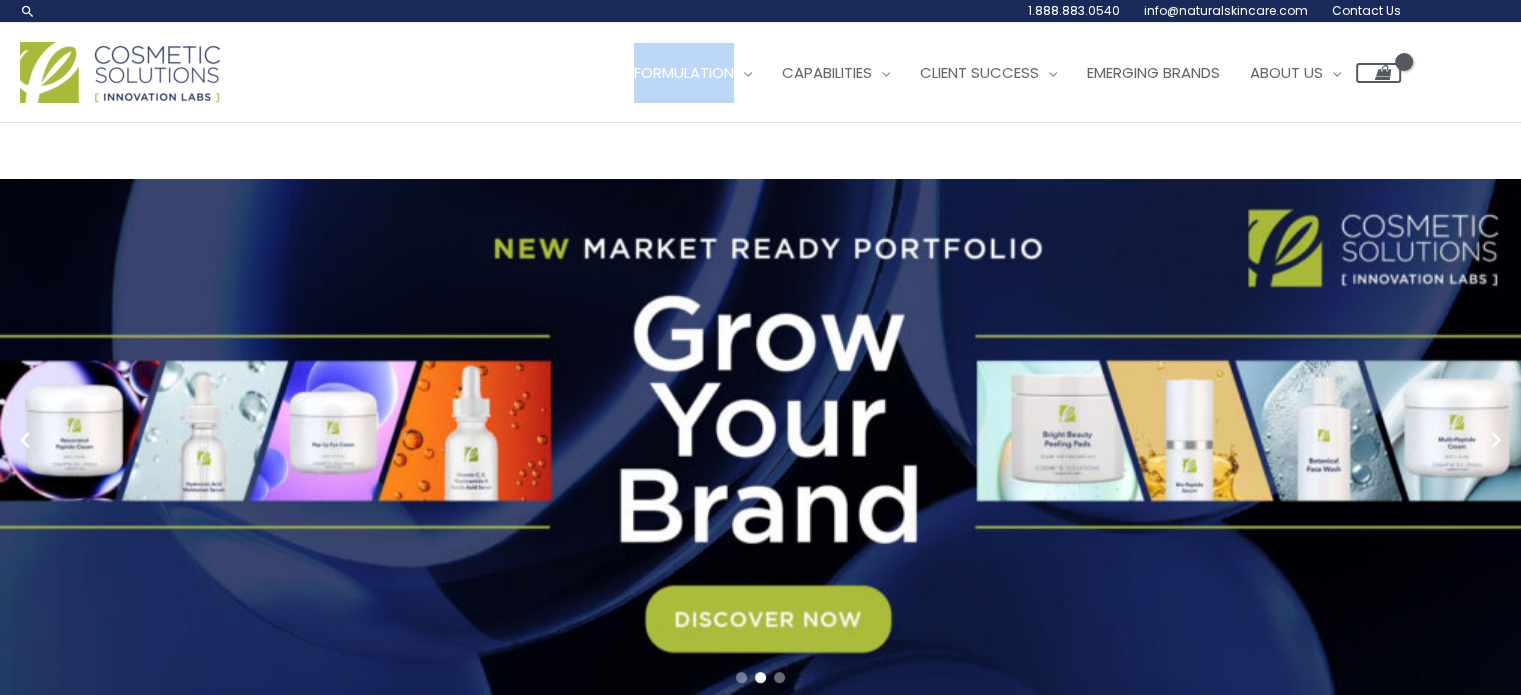 click on "Main Menu
Formulation Menu Toggle
Research and Innovation 	 Market Ready Formulas 	 Custom Formulation
Capabilities Menu Toggle
Private Label 	 Manufacturing 	 Turnkey Packaging 	 Quality Assurance
Client Success Menu Toggle
Account Management 	 Marketing Support 	 Brand Boost Program 	 Product Education
Emerging Brands About Us Menu Toggle
Our Story 	 Community 	 Press + Media 	 Contact
1.888.883.0540 info@naturalskincare.com Contact Us
$ 0.00
No products in the cart.
No products in the cart.
Continue Shopping" at bounding box center [710, 72] 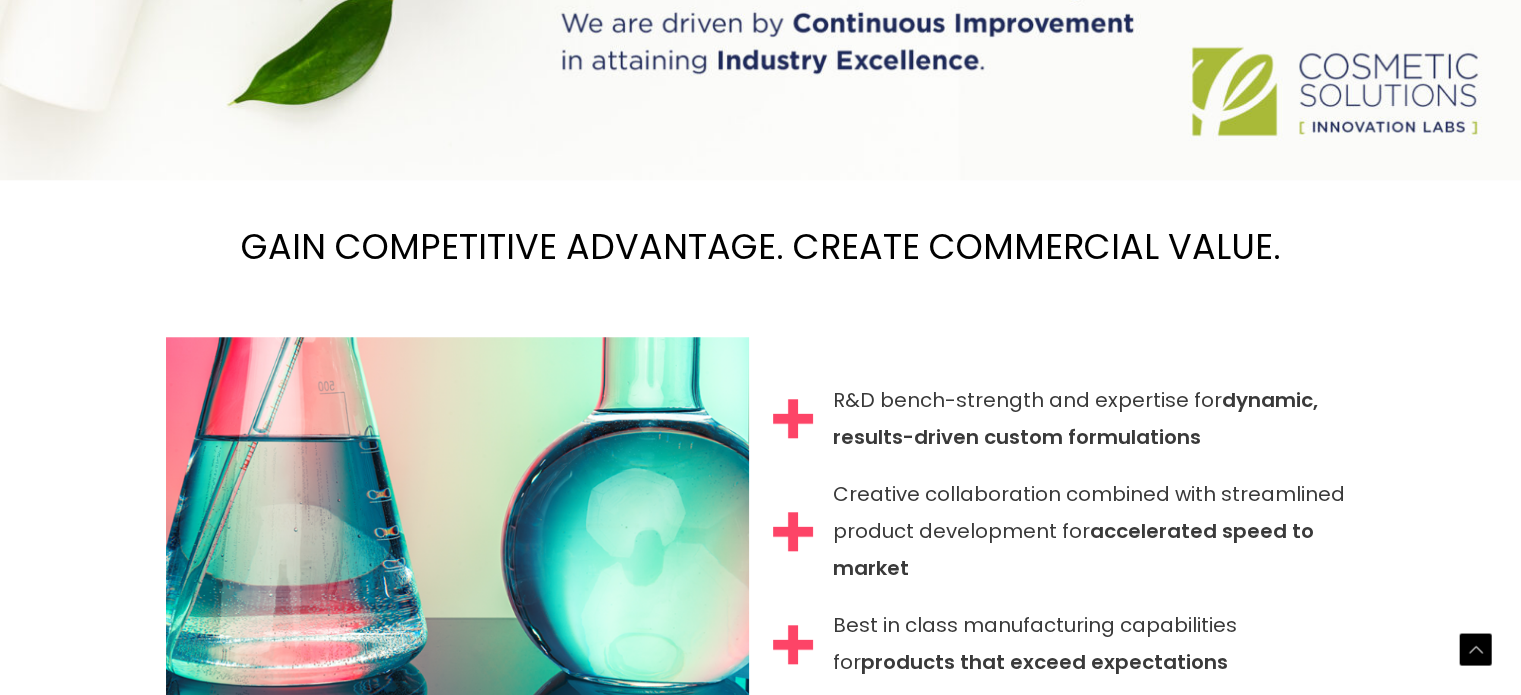scroll, scrollTop: 2392, scrollLeft: 0, axis: vertical 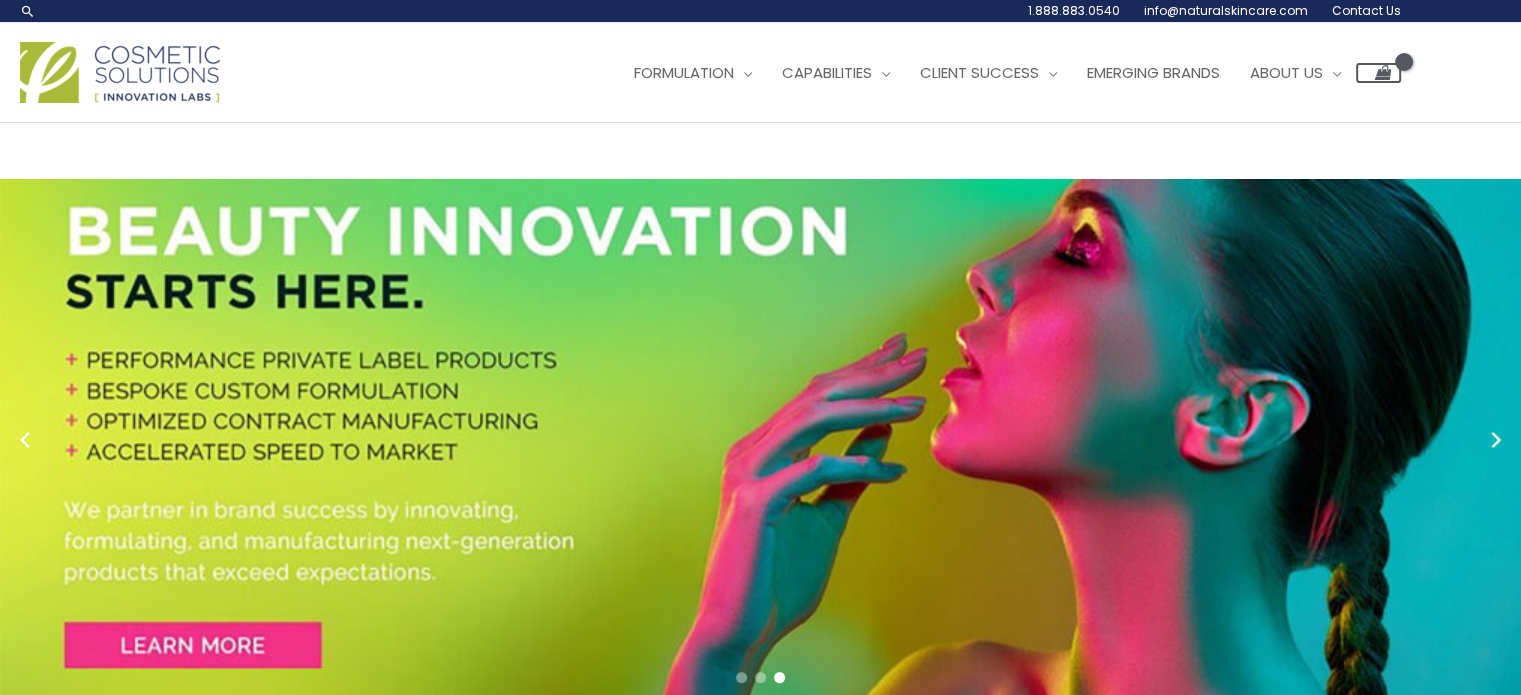 click on "Contact Us" at bounding box center [1366, 10] 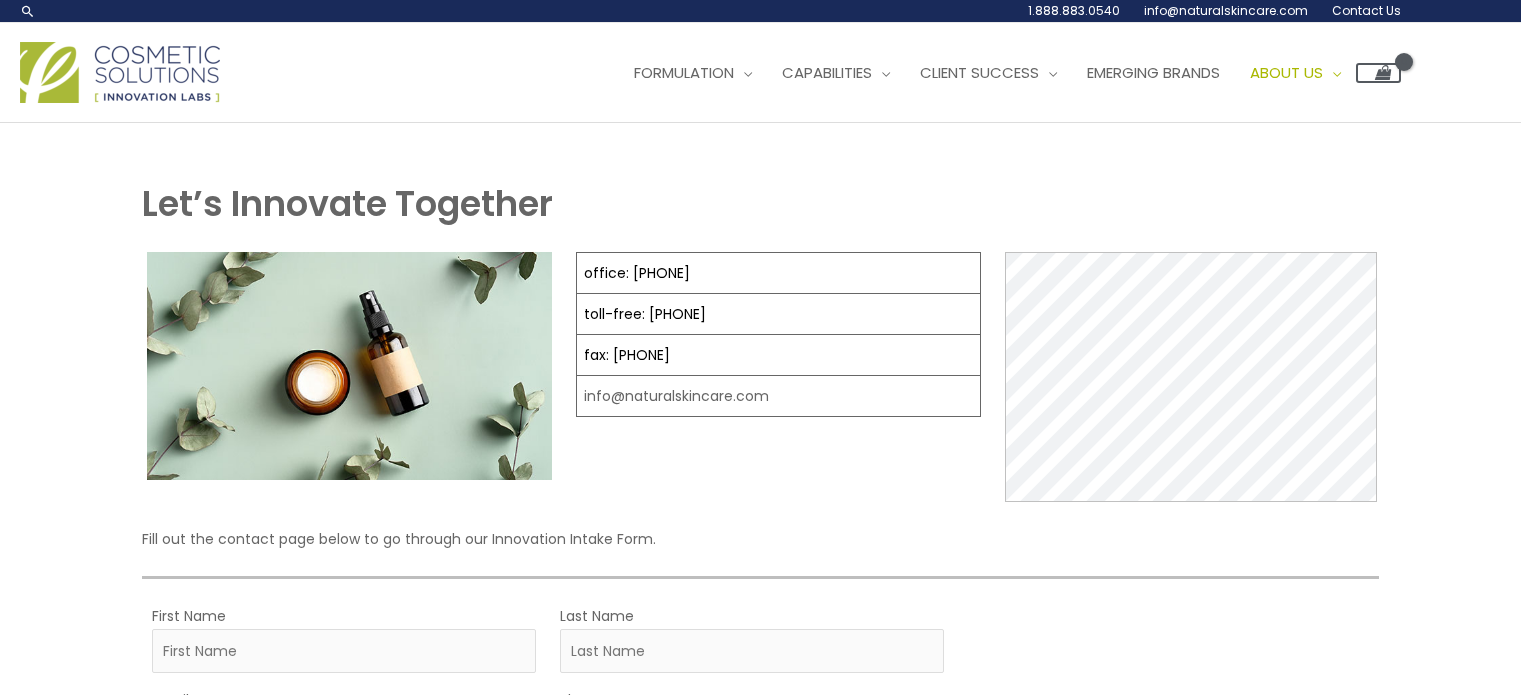scroll, scrollTop: 0, scrollLeft: 0, axis: both 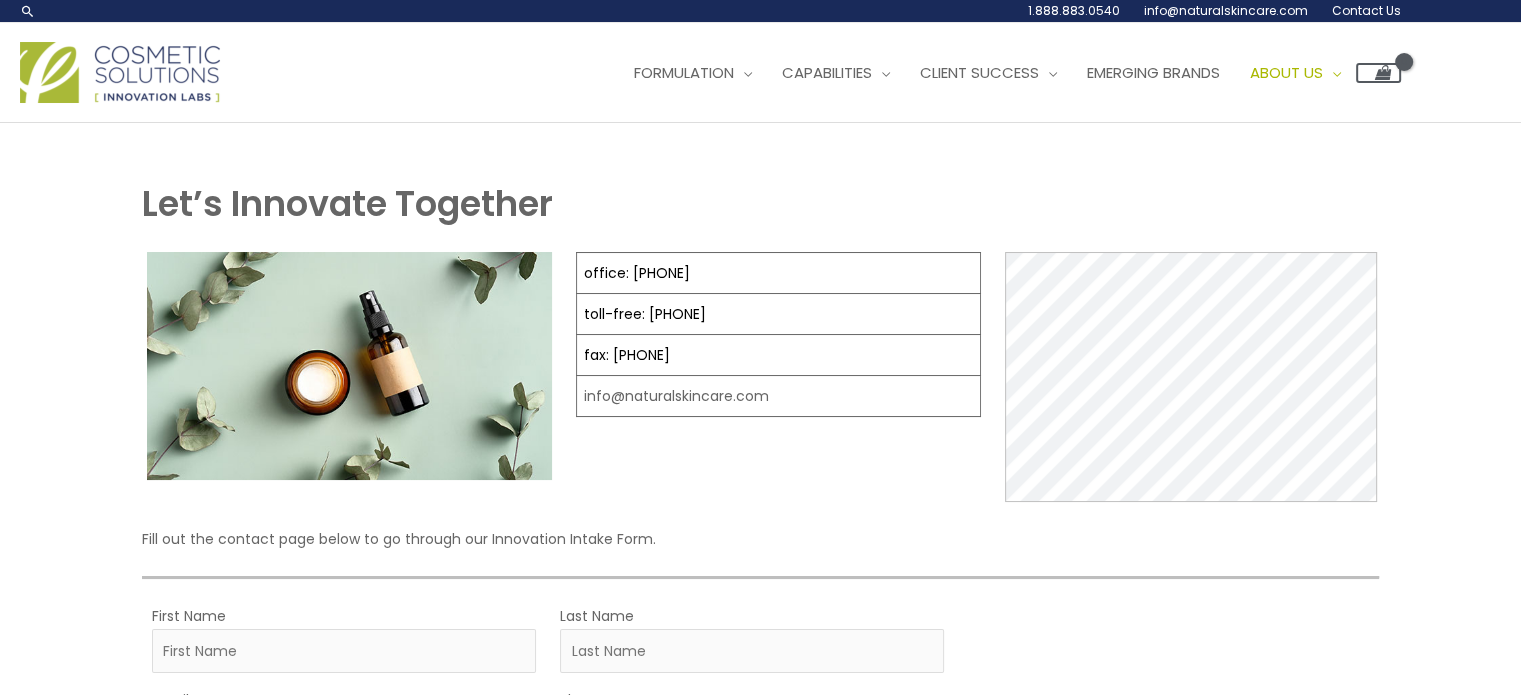 select 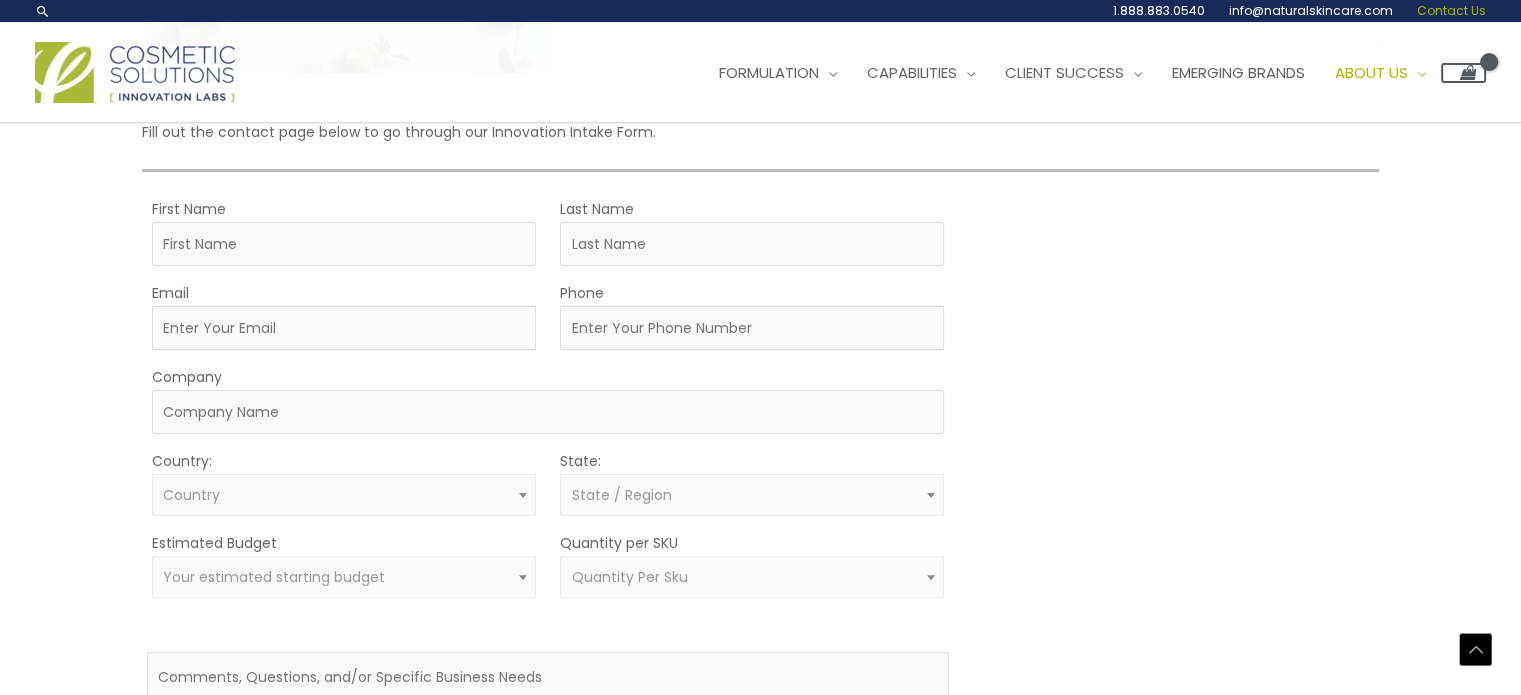 scroll, scrollTop: 400, scrollLeft: 0, axis: vertical 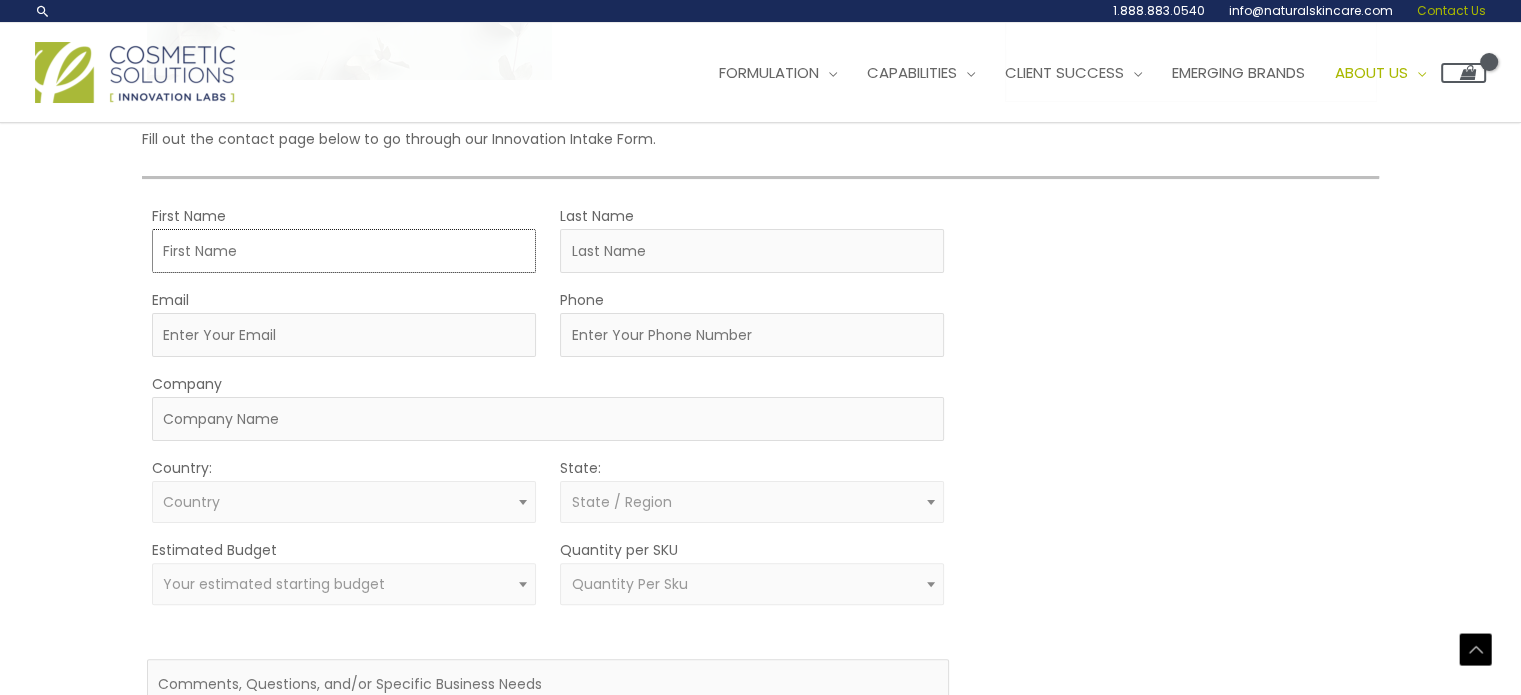 click on "First Name" at bounding box center (344, 251) 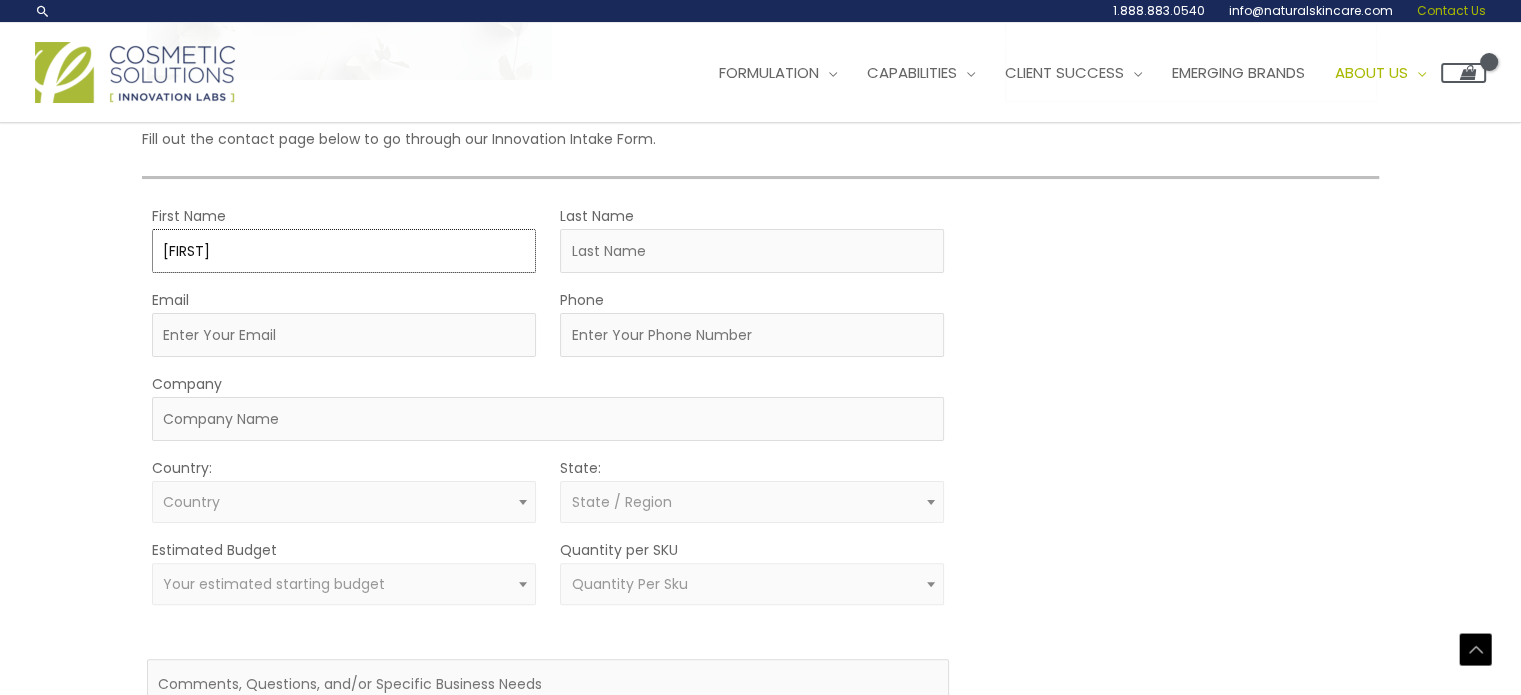 type on "[FIRST]" 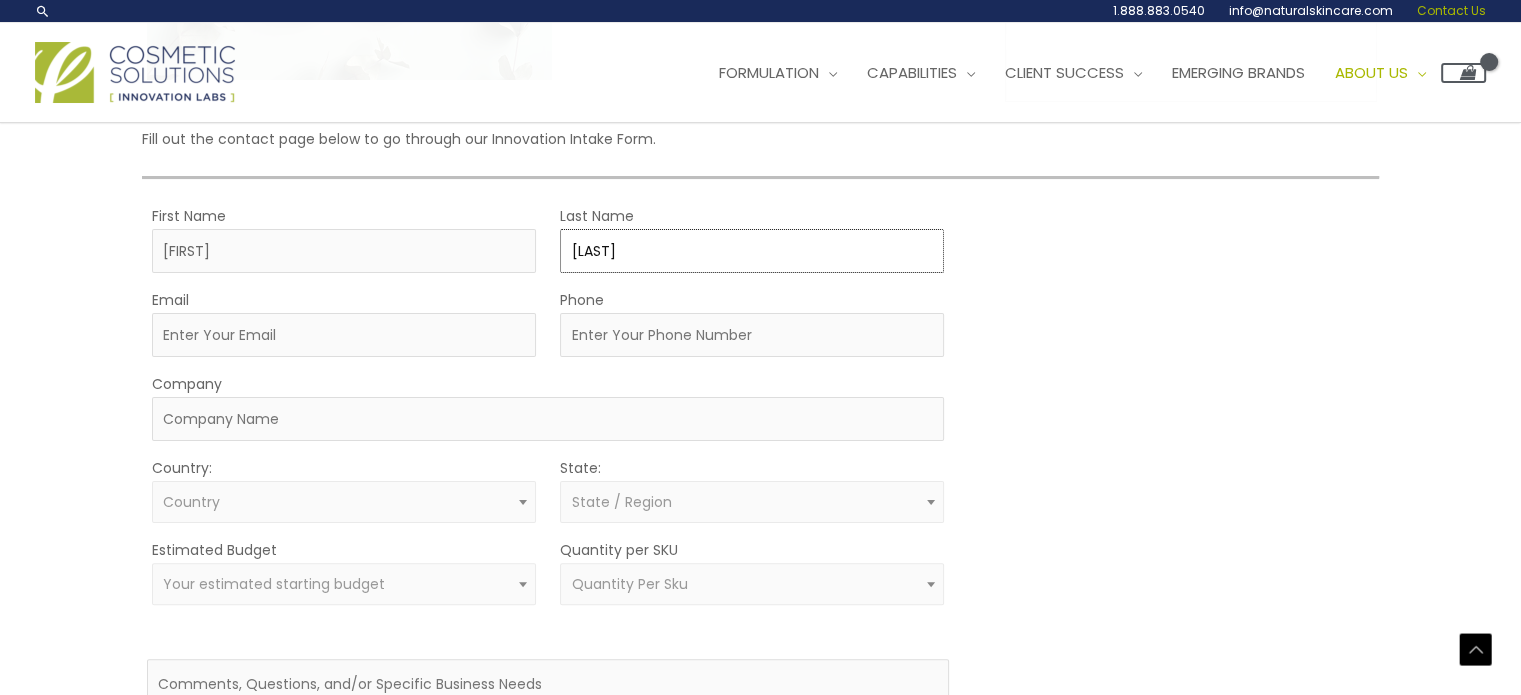 type on "[LAST]" 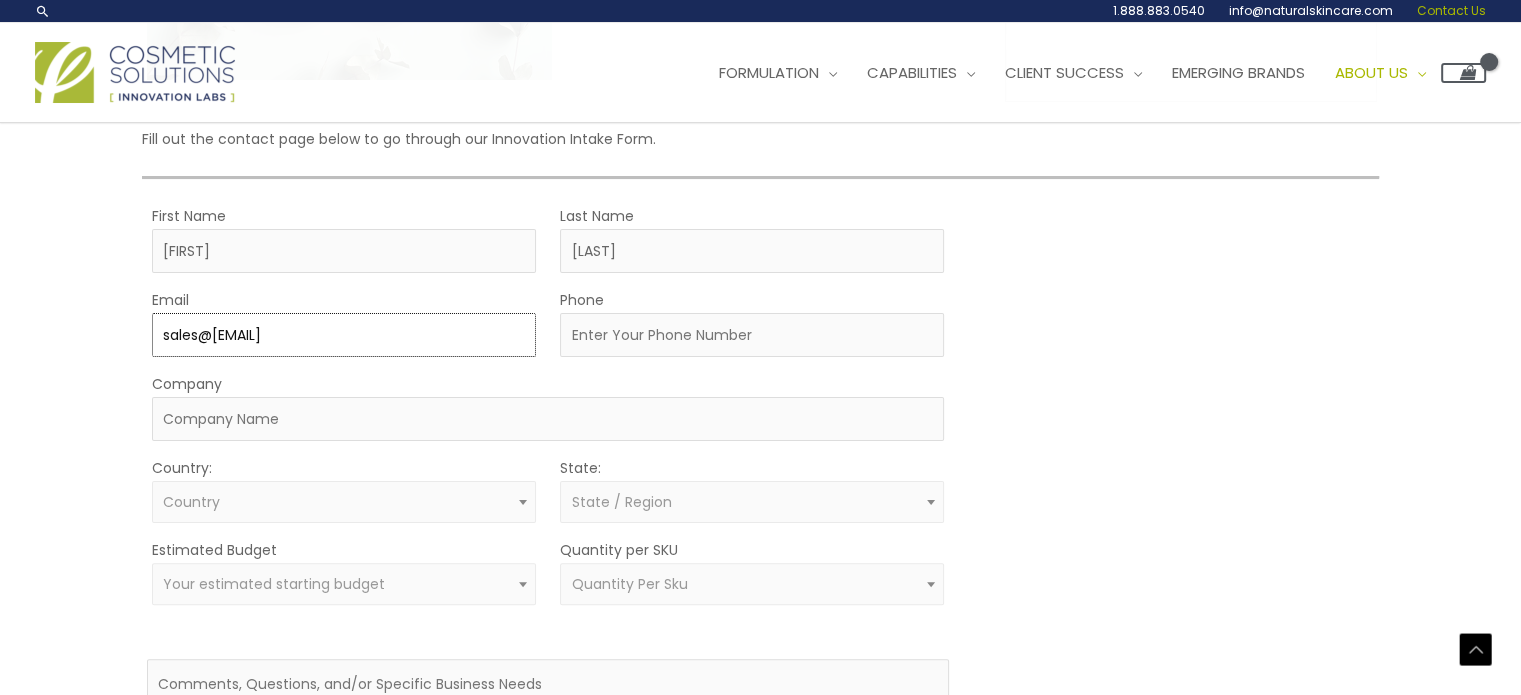 type on "sales@[EMAIL]" 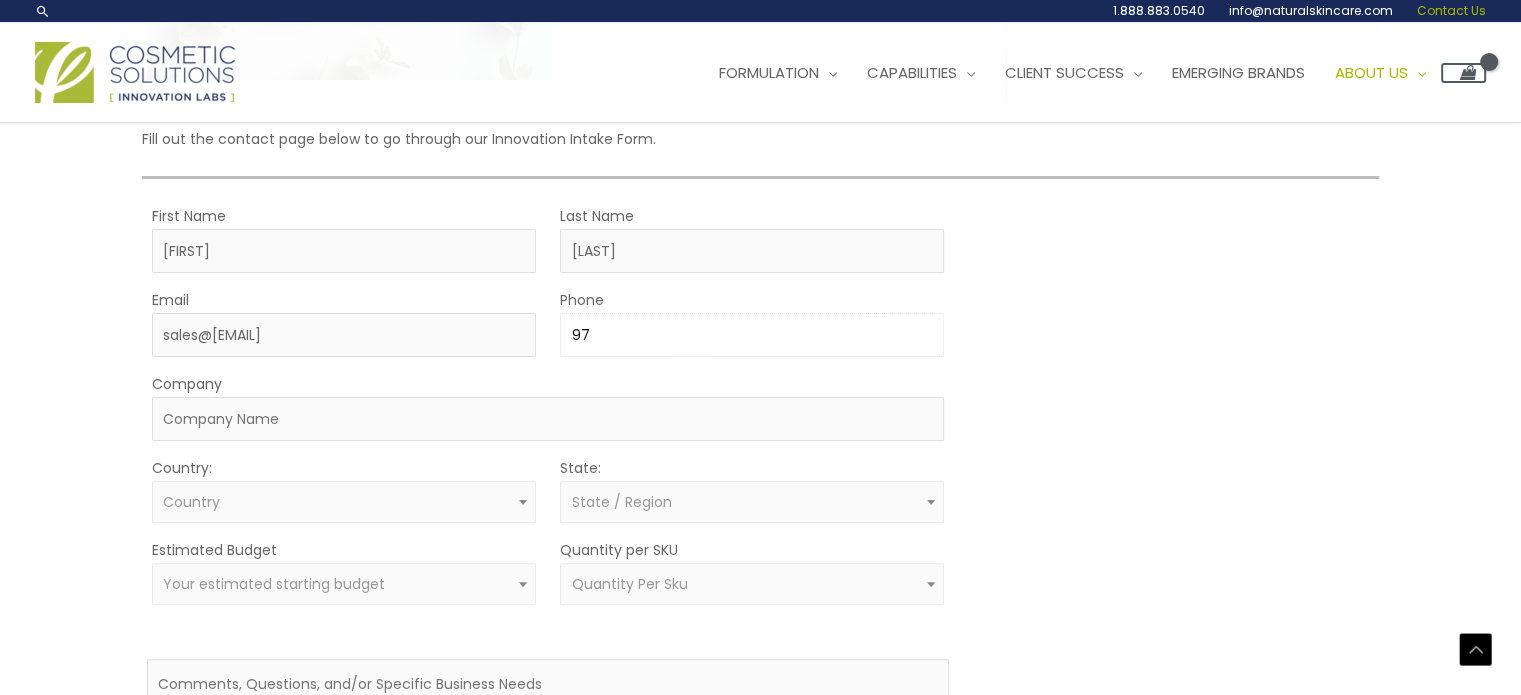 type on "9" 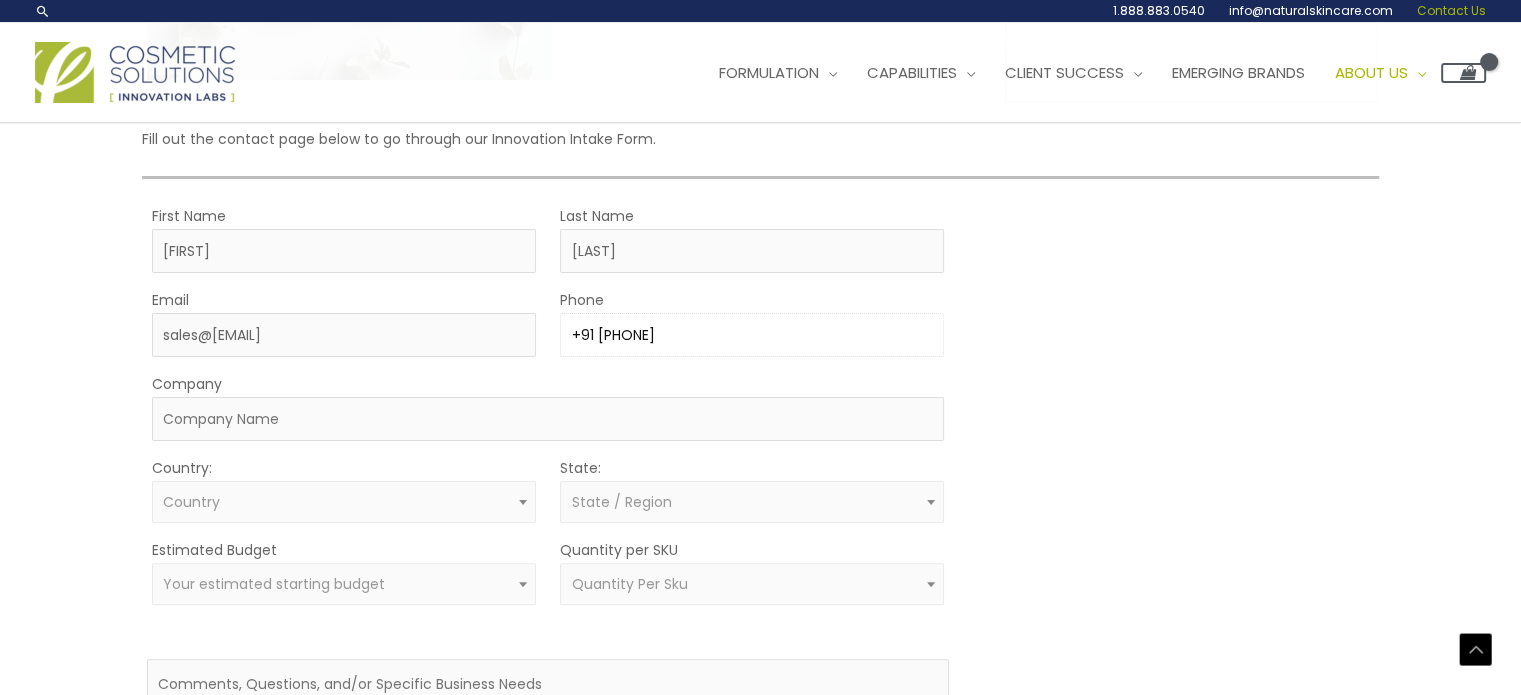 type on "+91 [PHONE]" 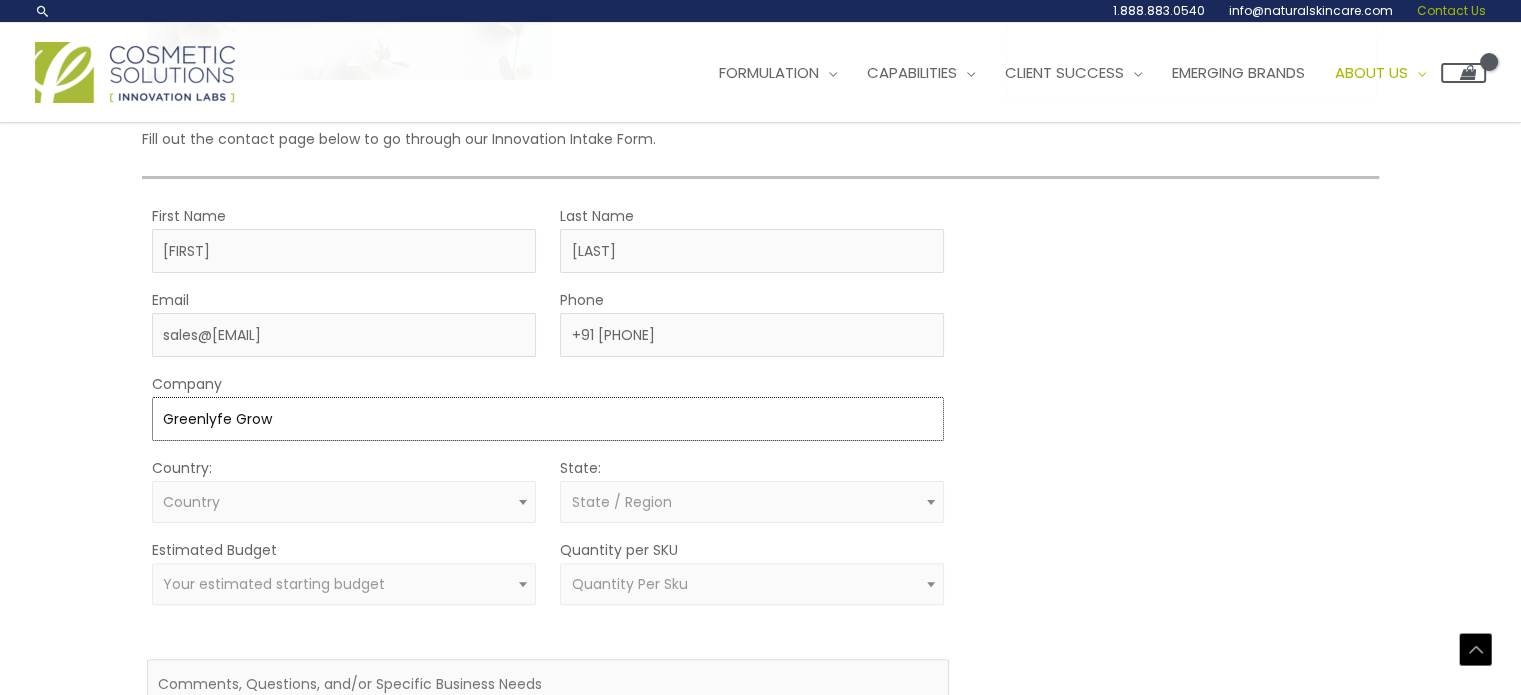 type on "Greenlyfe Grow" 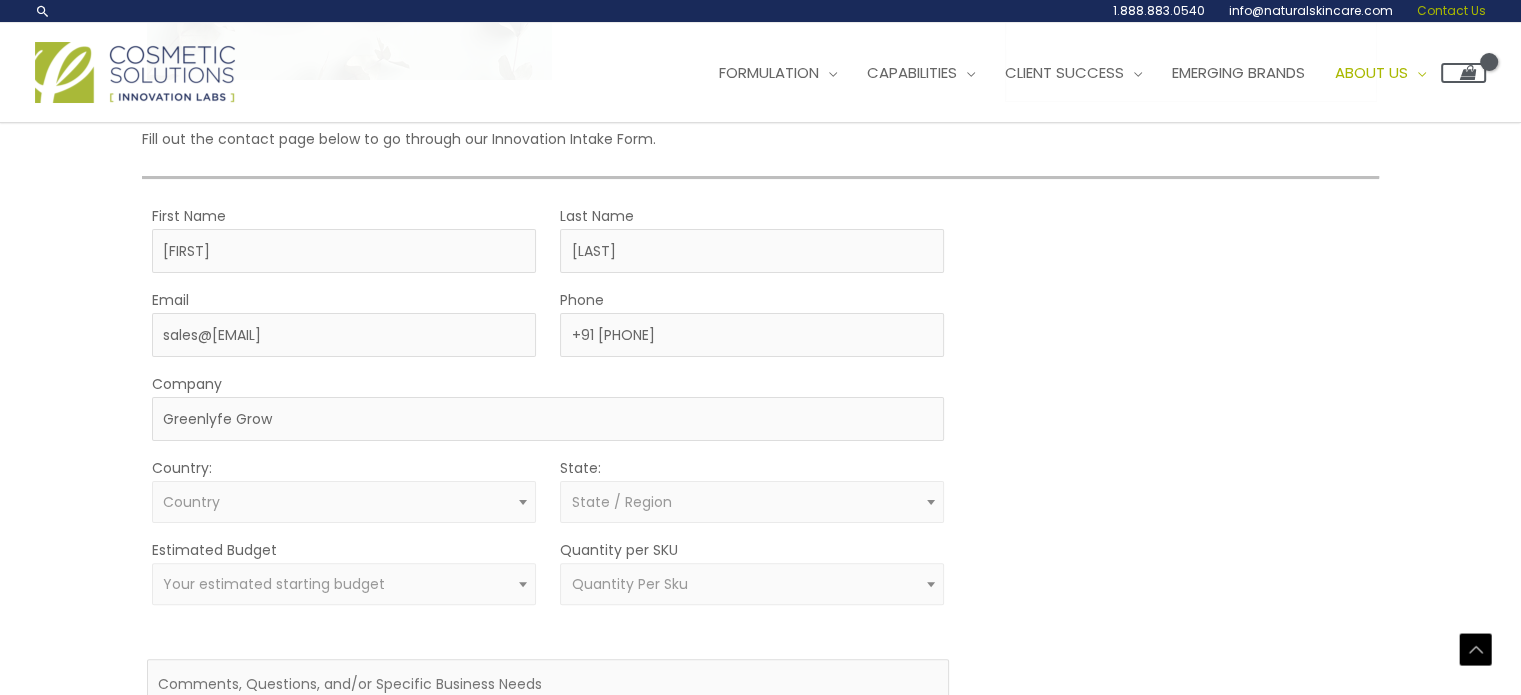 click on "Country" at bounding box center [343, 502] 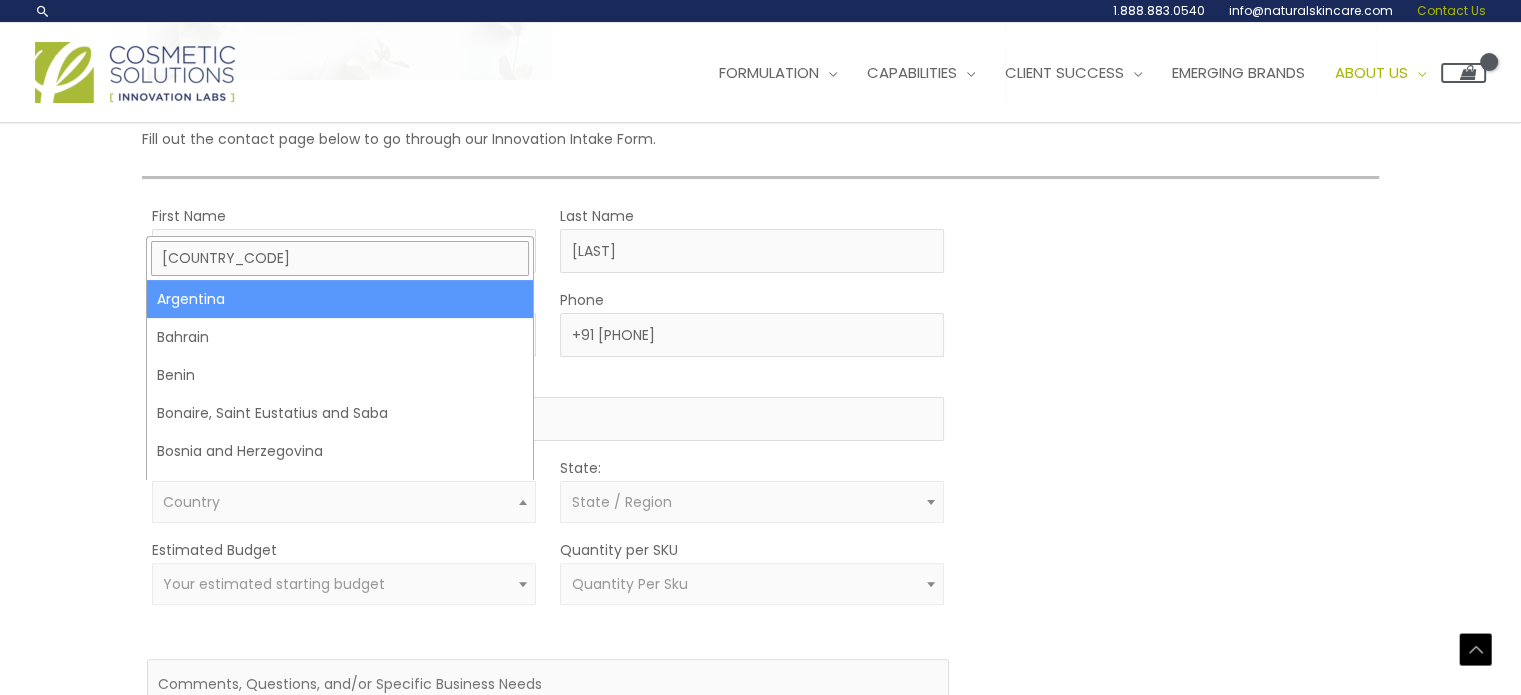 type on "[COUNTRY_CODE]" 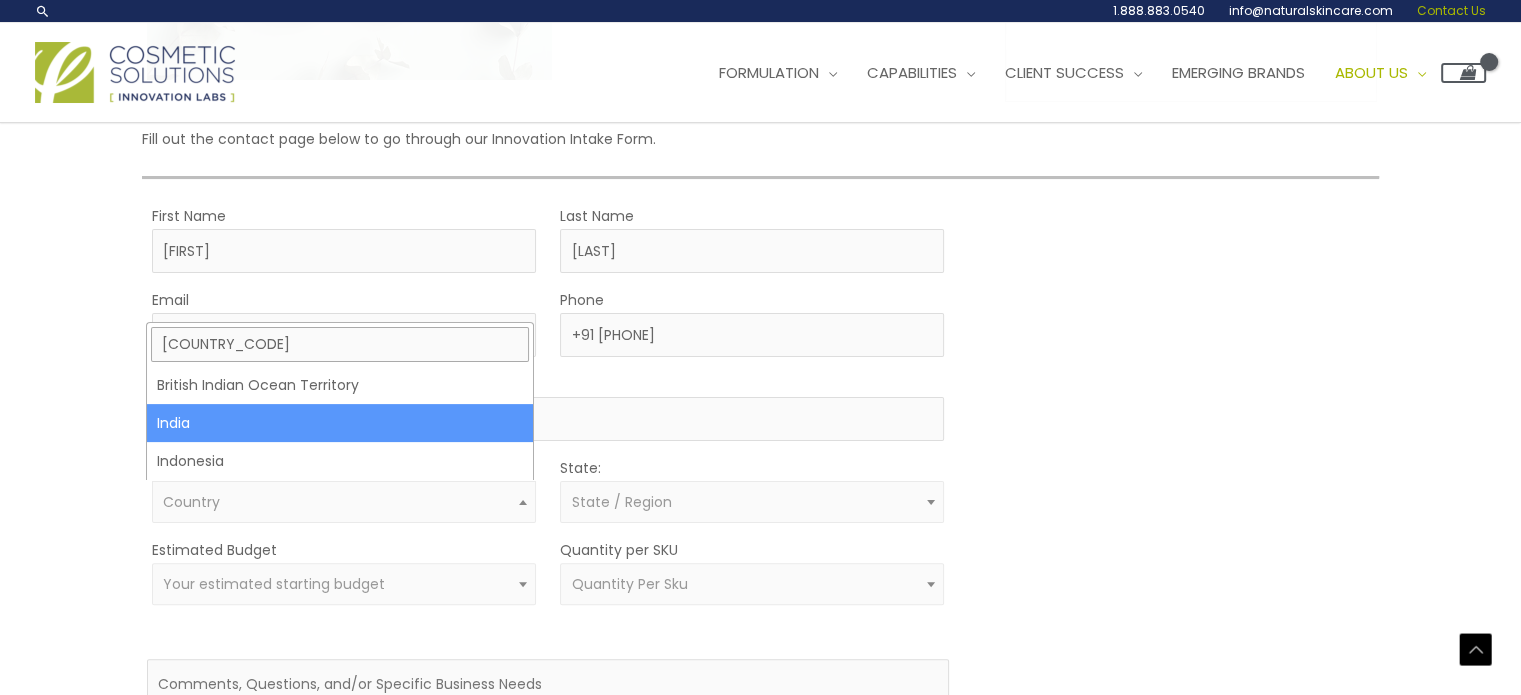 select on "India" 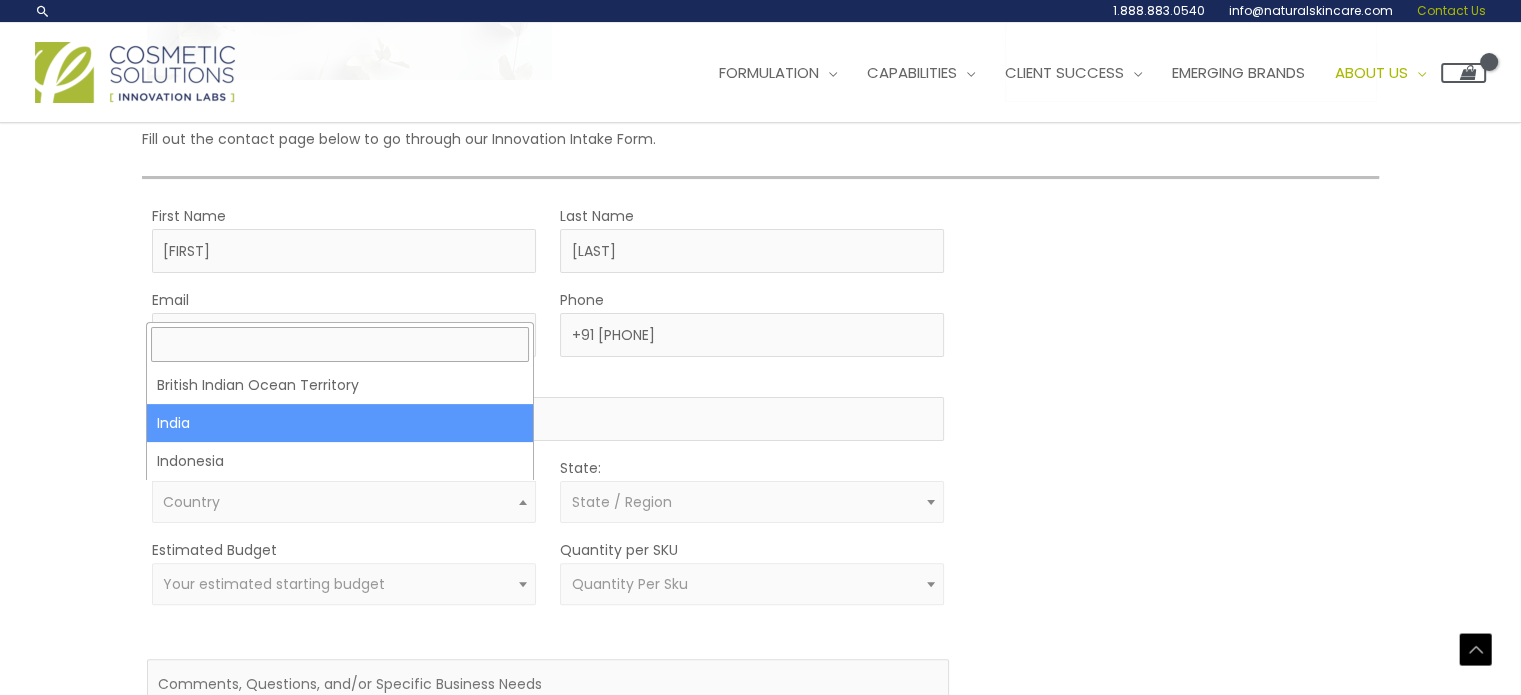 select 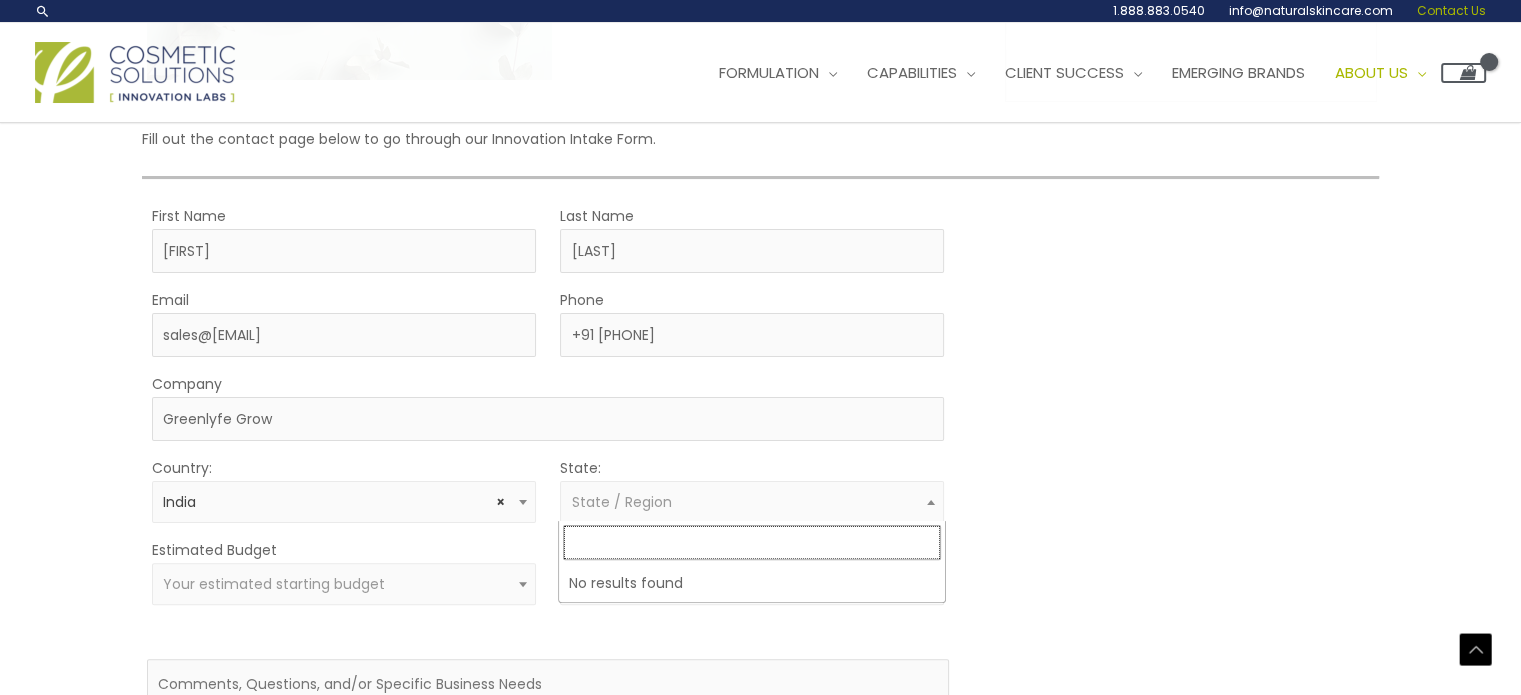 click on "State / Region" at bounding box center (621, 502) 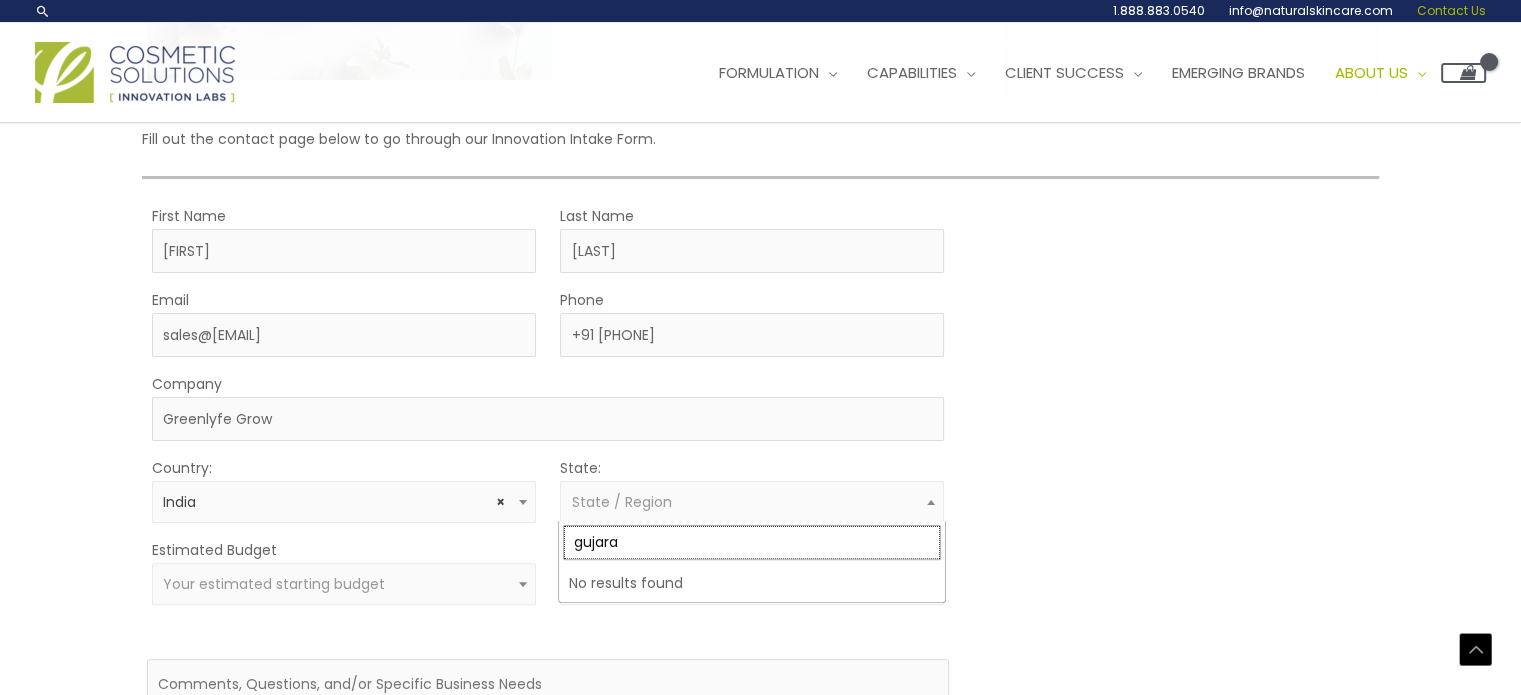 type on "gujarat" 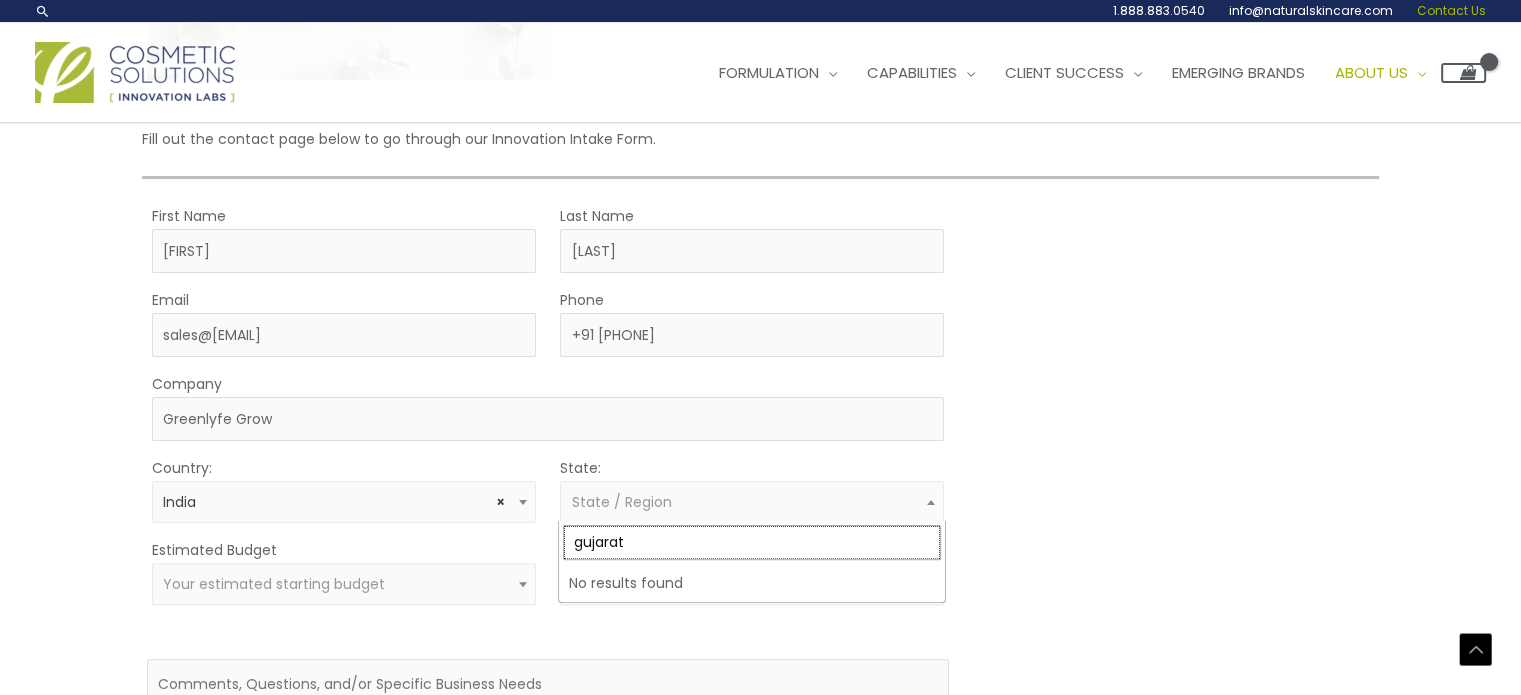 click on "gujarat" at bounding box center (752, 542) 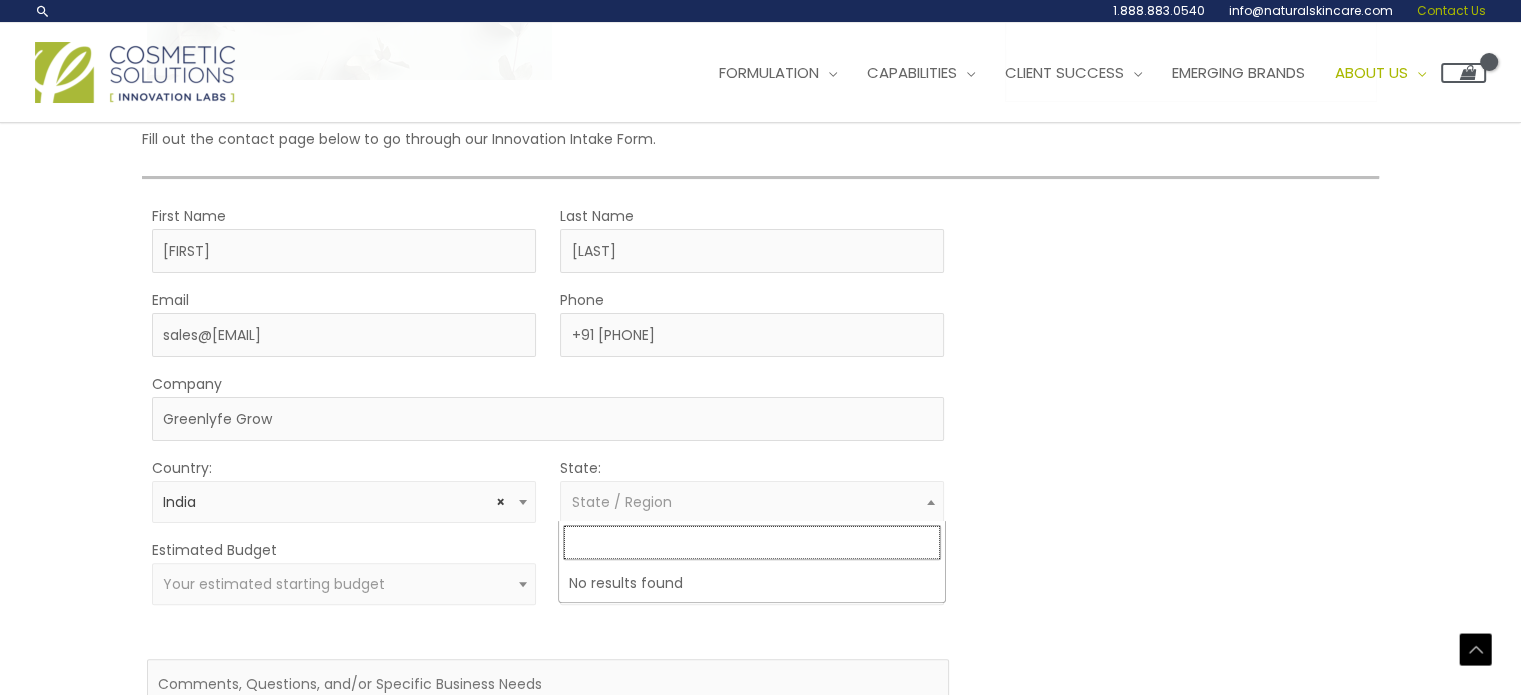 paste on "gujarat" 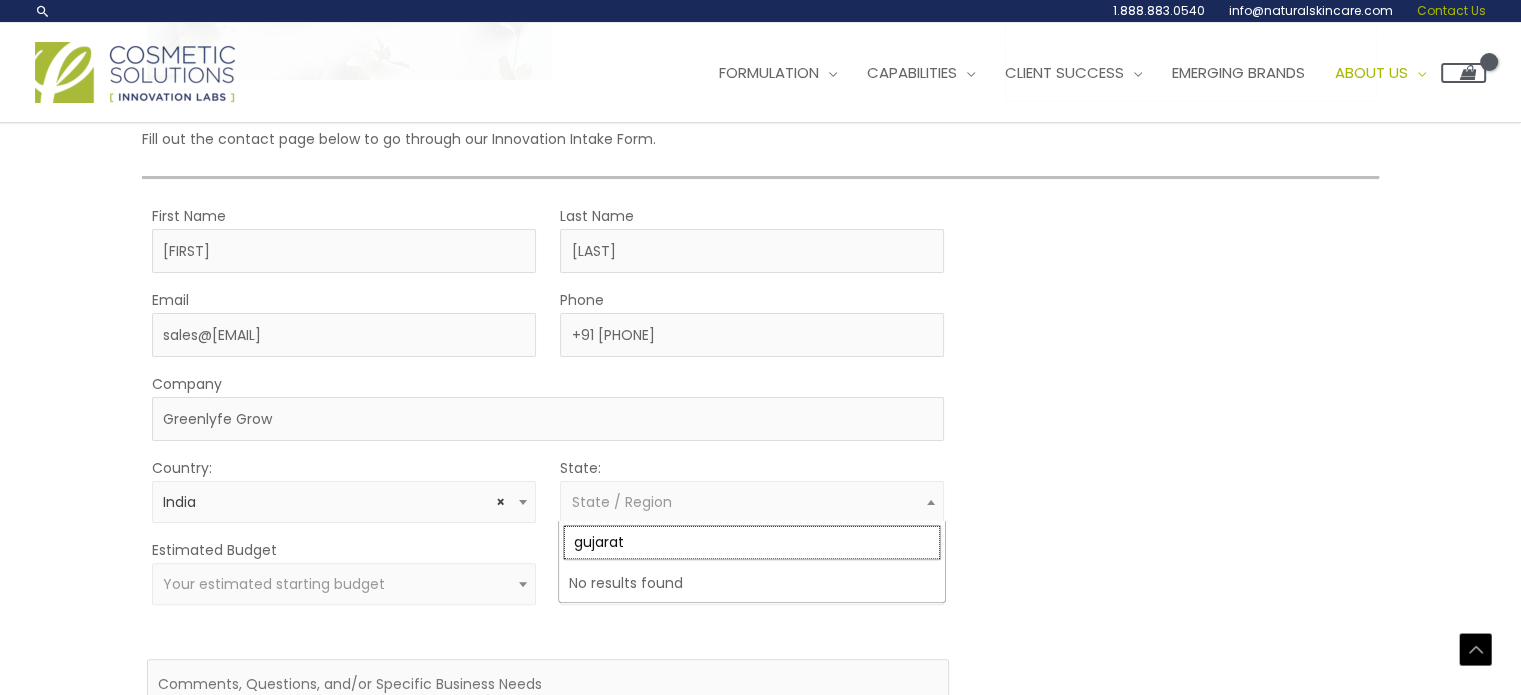 type on "gujarat" 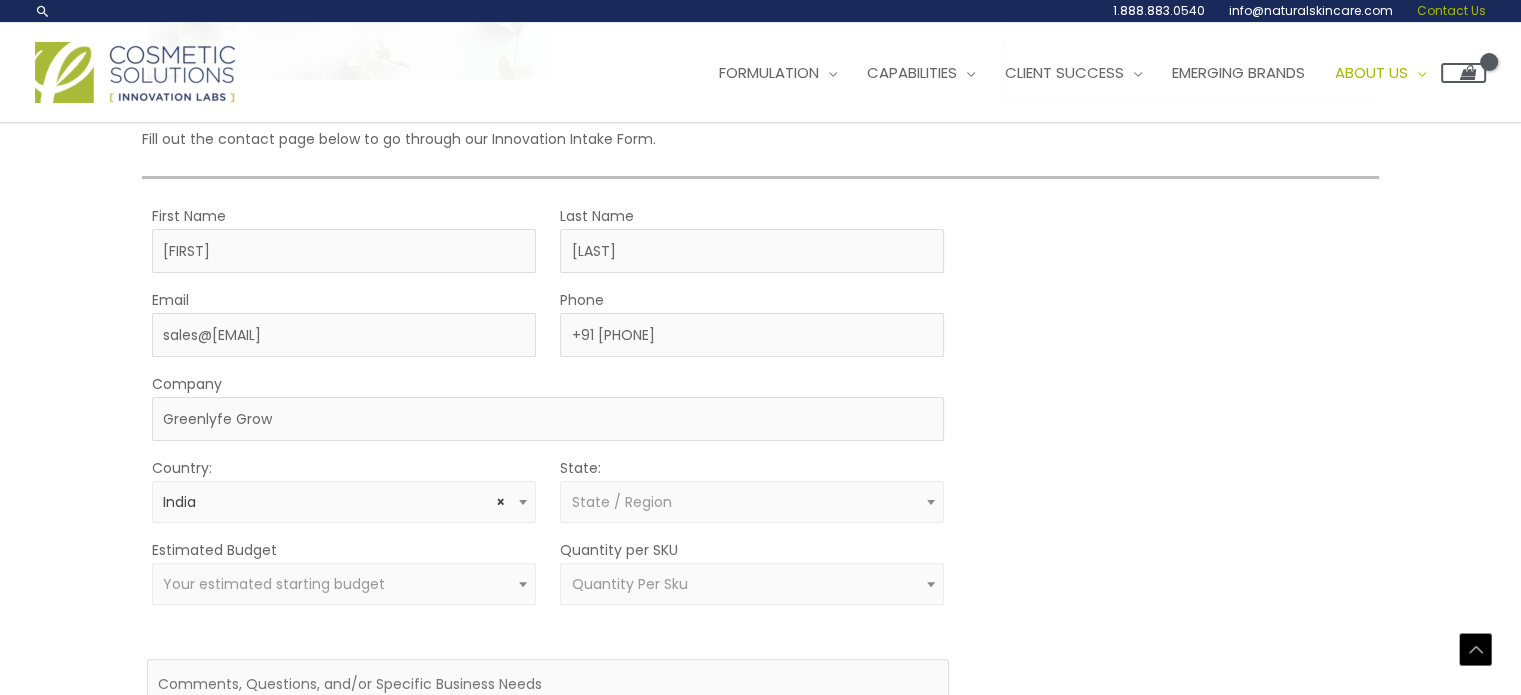 click on "State / Region" at bounding box center (752, 502) 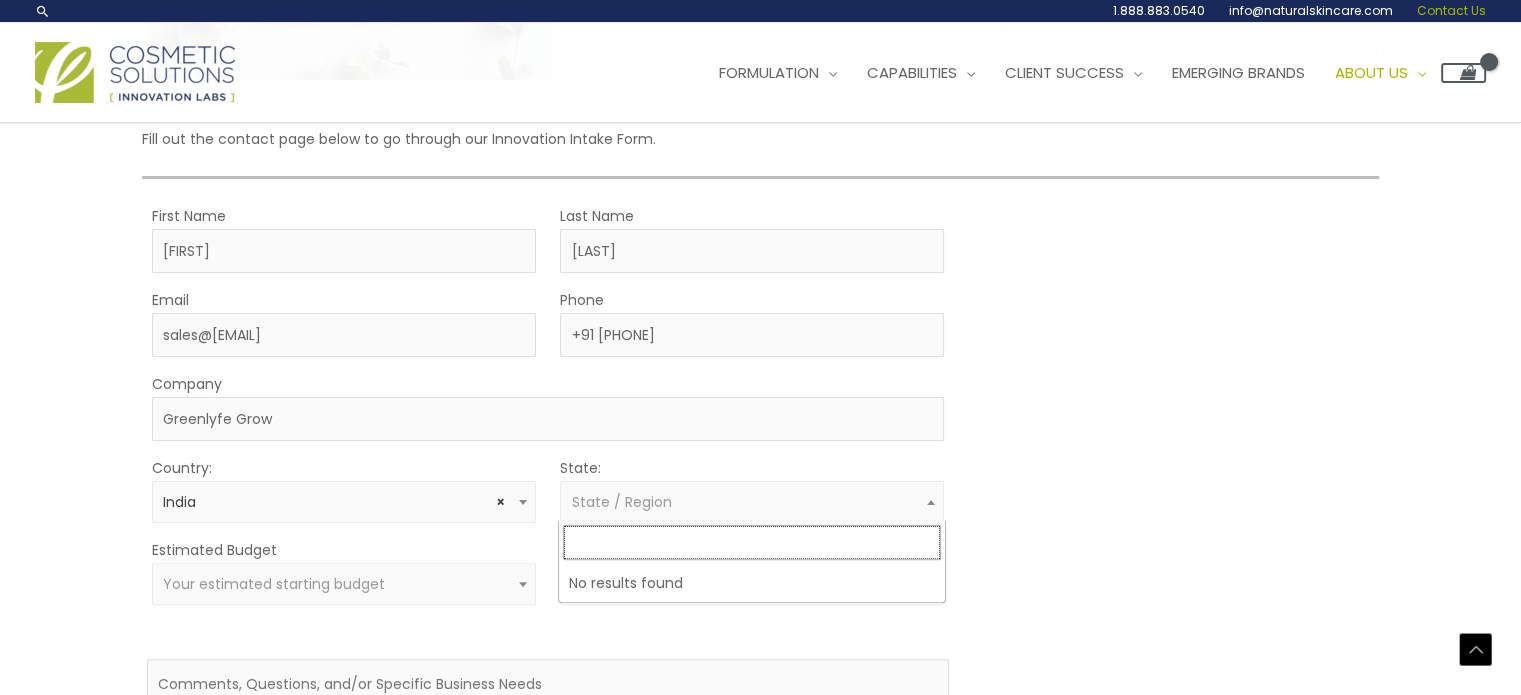 click on "State / Region" at bounding box center (621, 502) 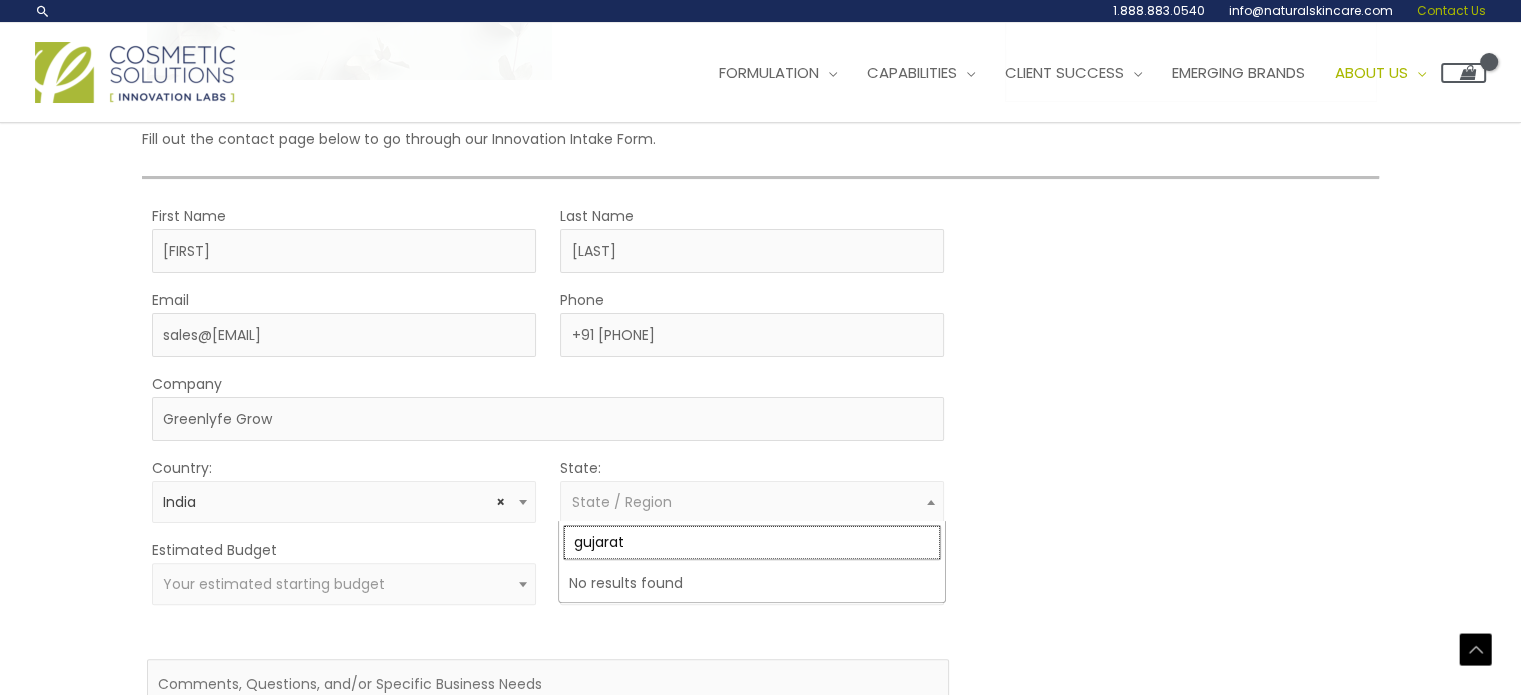 click on "gujarat" at bounding box center (752, 542) 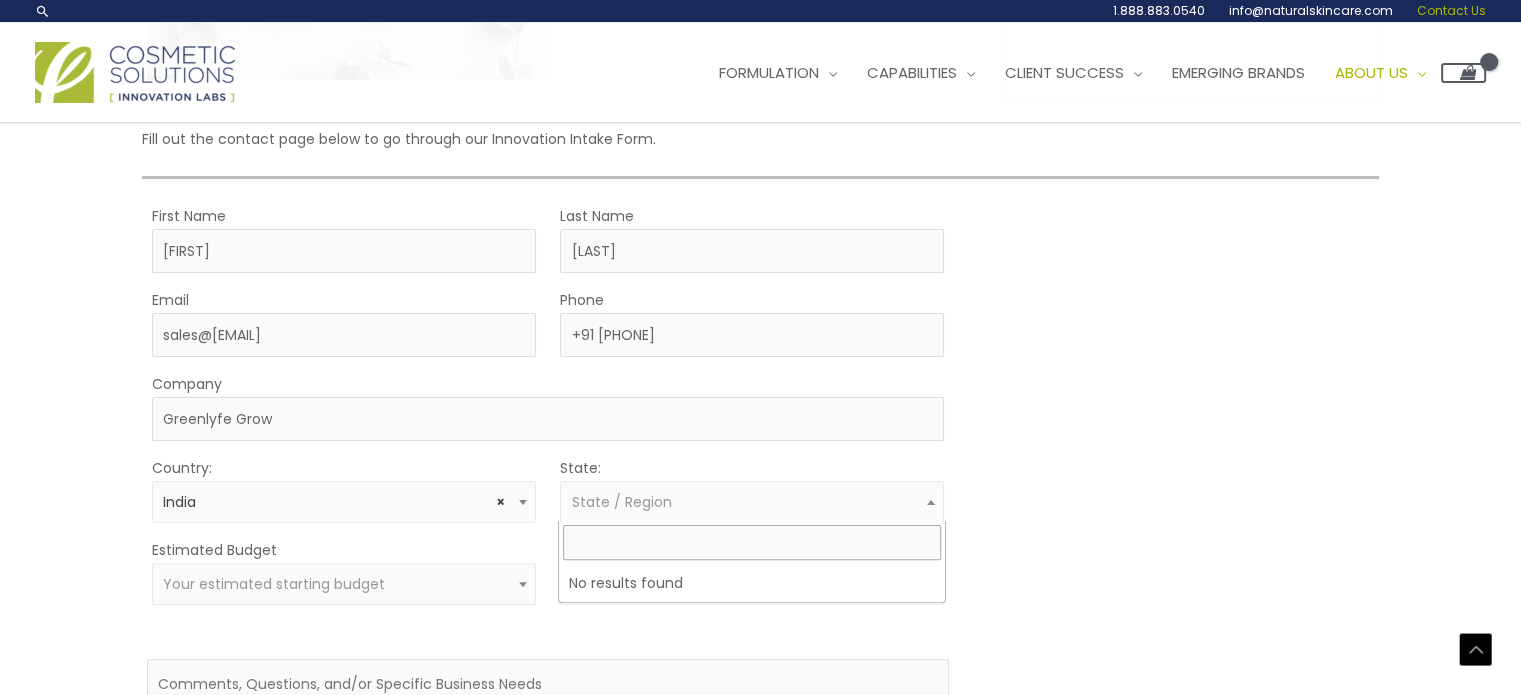 click on "Select country United States Afghanistan Aland Islands Albania Algeria Andorra American Samoa Angola Anguilla Antarctica Antigua and Barbuda Argentina Armenia Aruba Australia Austria Azerbaijan Bahamas Bahrain Bangladesh Barbados Belarus Belgium Belize Benin Bermuda Bhutan Bolivia Bonaire, Saint Eustatius and Saba Bosnia and Herzegovina Botswana Bouvet Island Brazil British Indian Ocean Territory Brunei Darussalam Bulgaria Burkina Faso Burundi Cambodia Cameroon Canada Cape Verde Cayman Islands Central African Republic China Christmas Island Cocos (Keeling) Islands Colombia Comoros Congo, Republic of Congo, Democratic Republic of Cook Islands Costa Rica Cote d'Ivoire Croatia/Hrvatska Cuba Curaçao Cyprus Czech Republic Denmark Djibouti Dominica Dominican Republic East Timor Fiji" at bounding box center [548, 535] 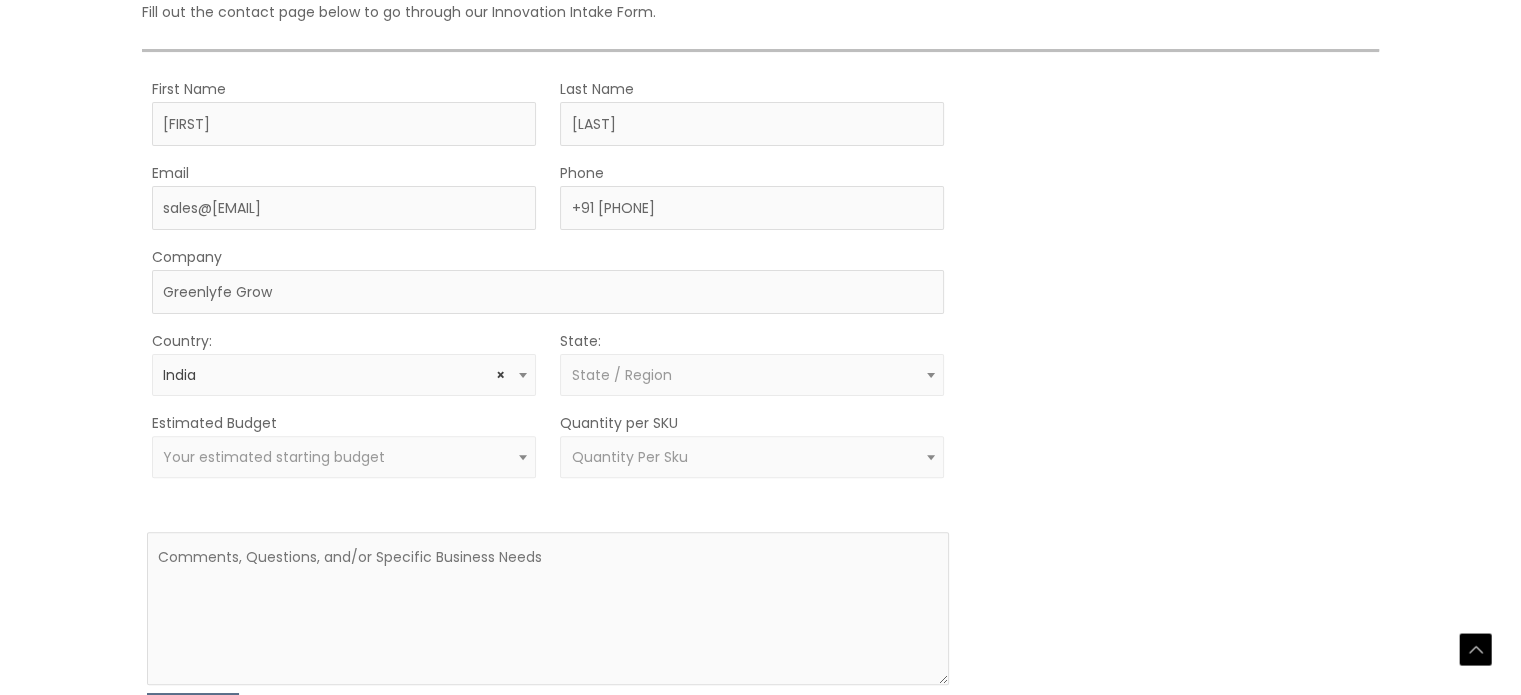 scroll, scrollTop: 600, scrollLeft: 0, axis: vertical 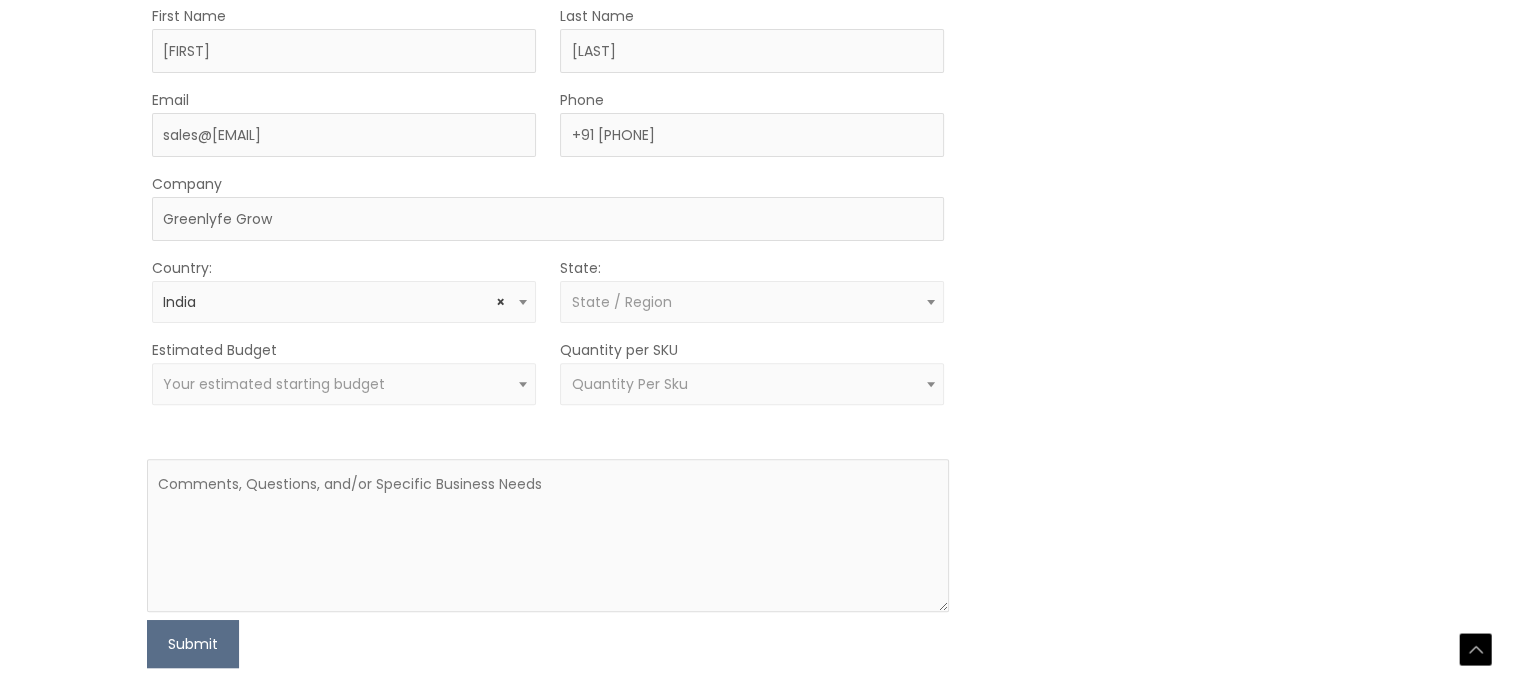 click on "Your estimated starting budget" at bounding box center [274, 384] 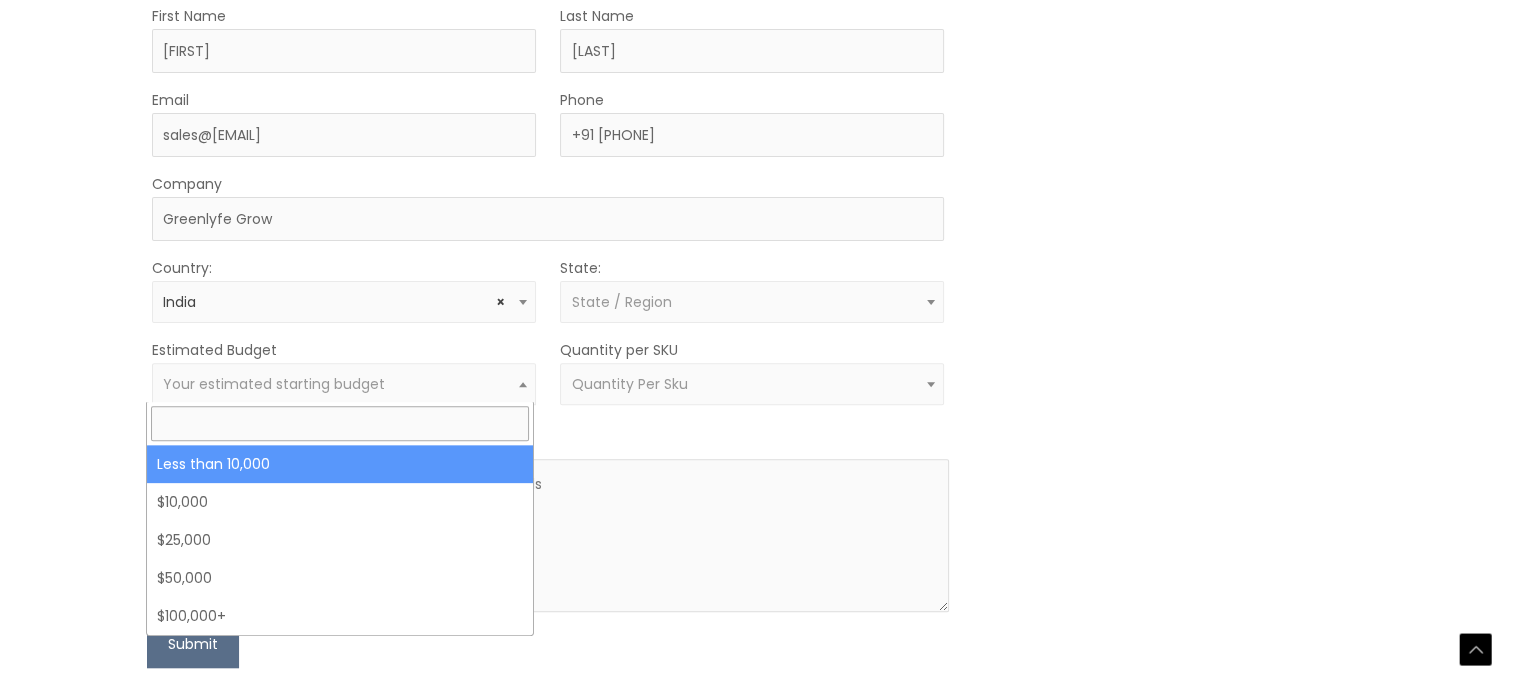 click on "Quantity per SKU
less than 500
500 – 1000
1000 – 10,000
10,000 – 100,000
100,000 +
Quantity Per Sku" at bounding box center (752, 371) 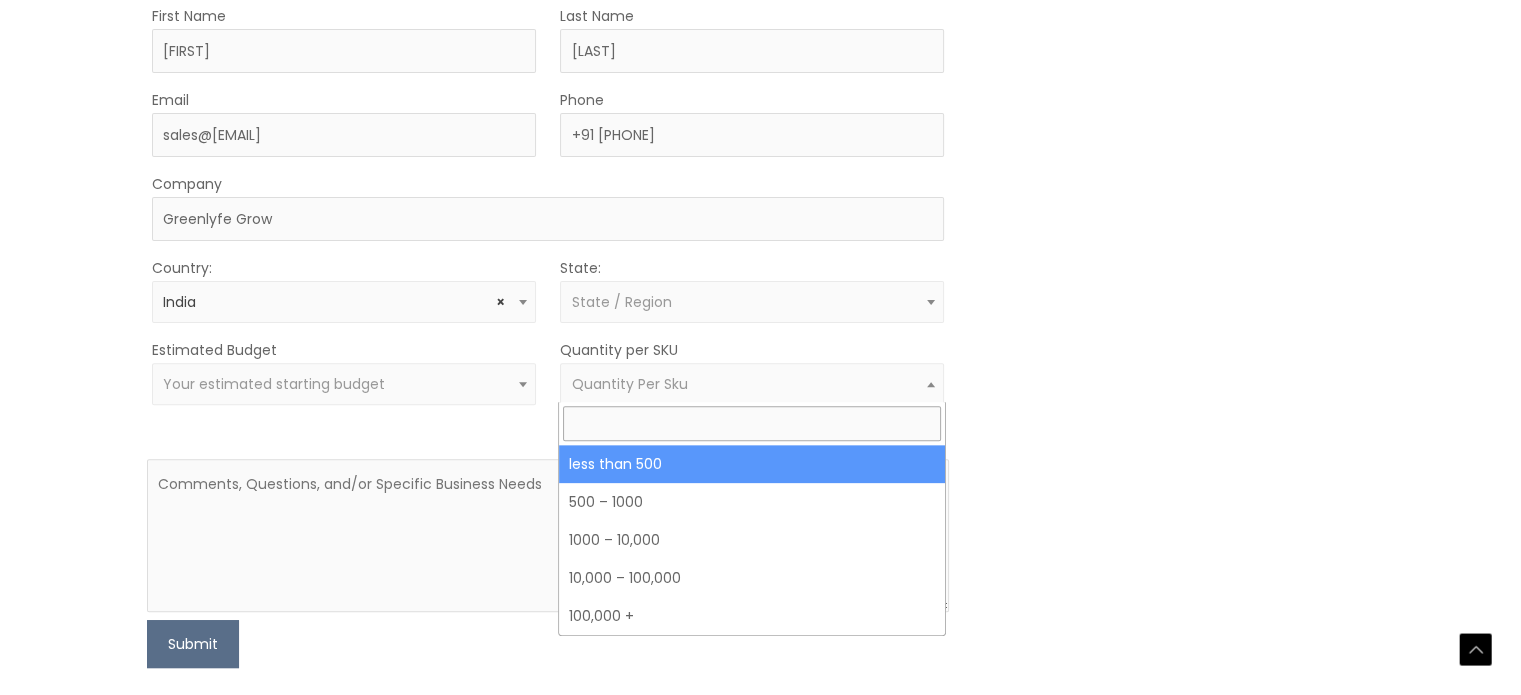 click on "Quantity Per Sku" at bounding box center [752, 384] 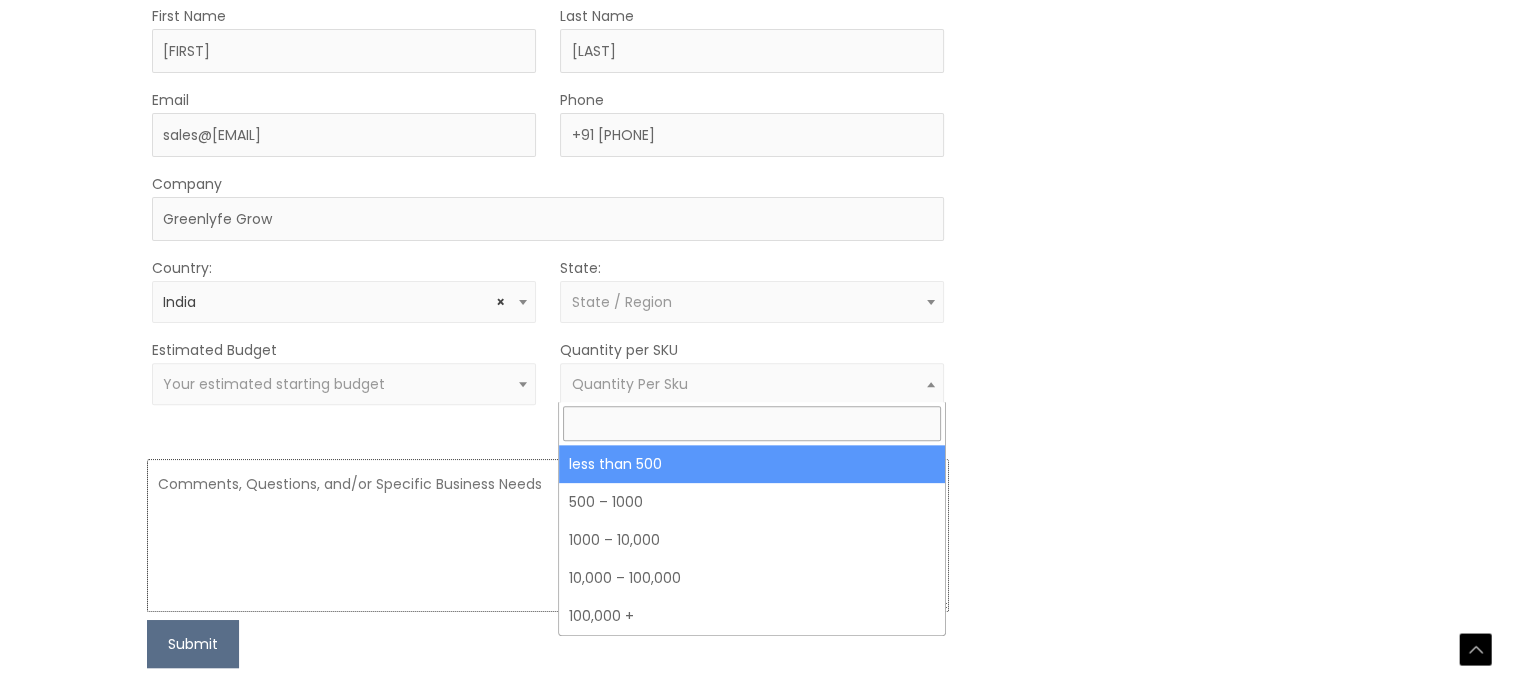 click at bounding box center [548, 535] 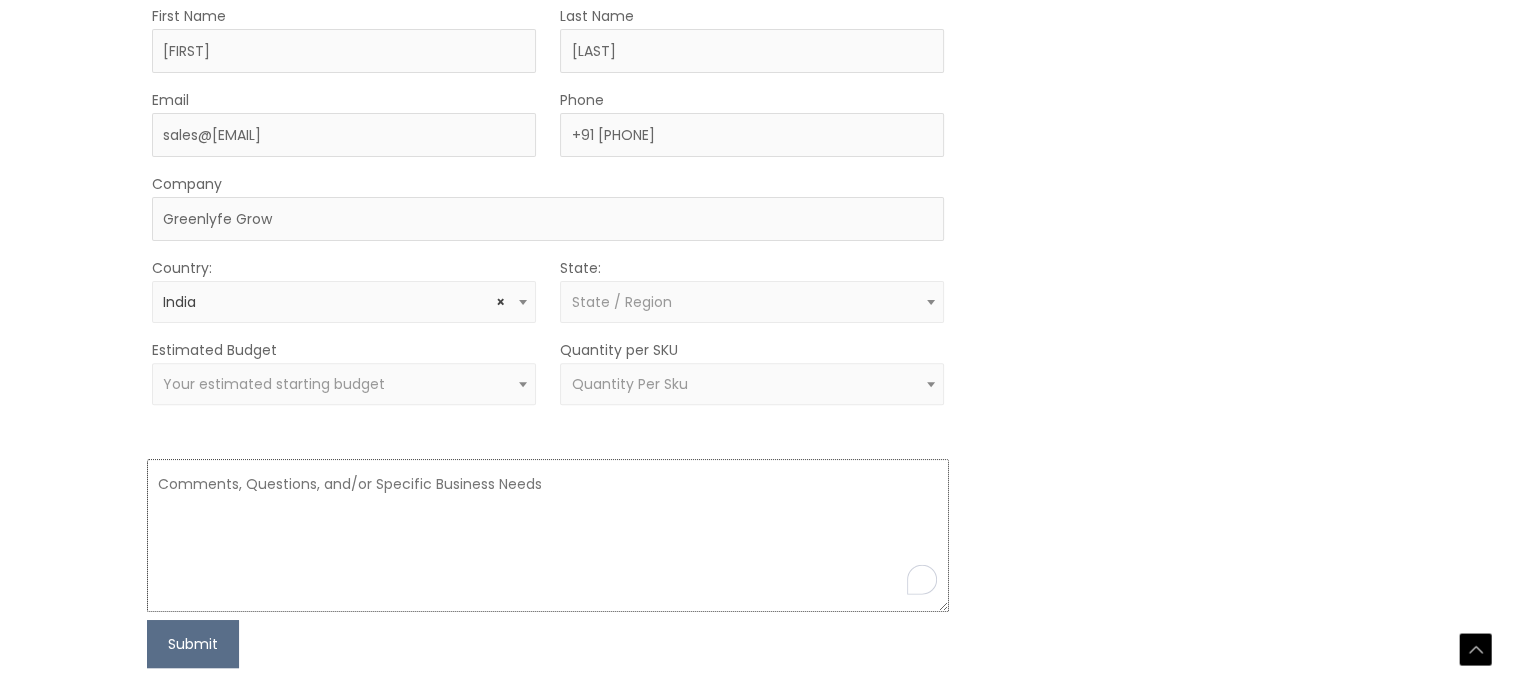 click at bounding box center [548, 535] 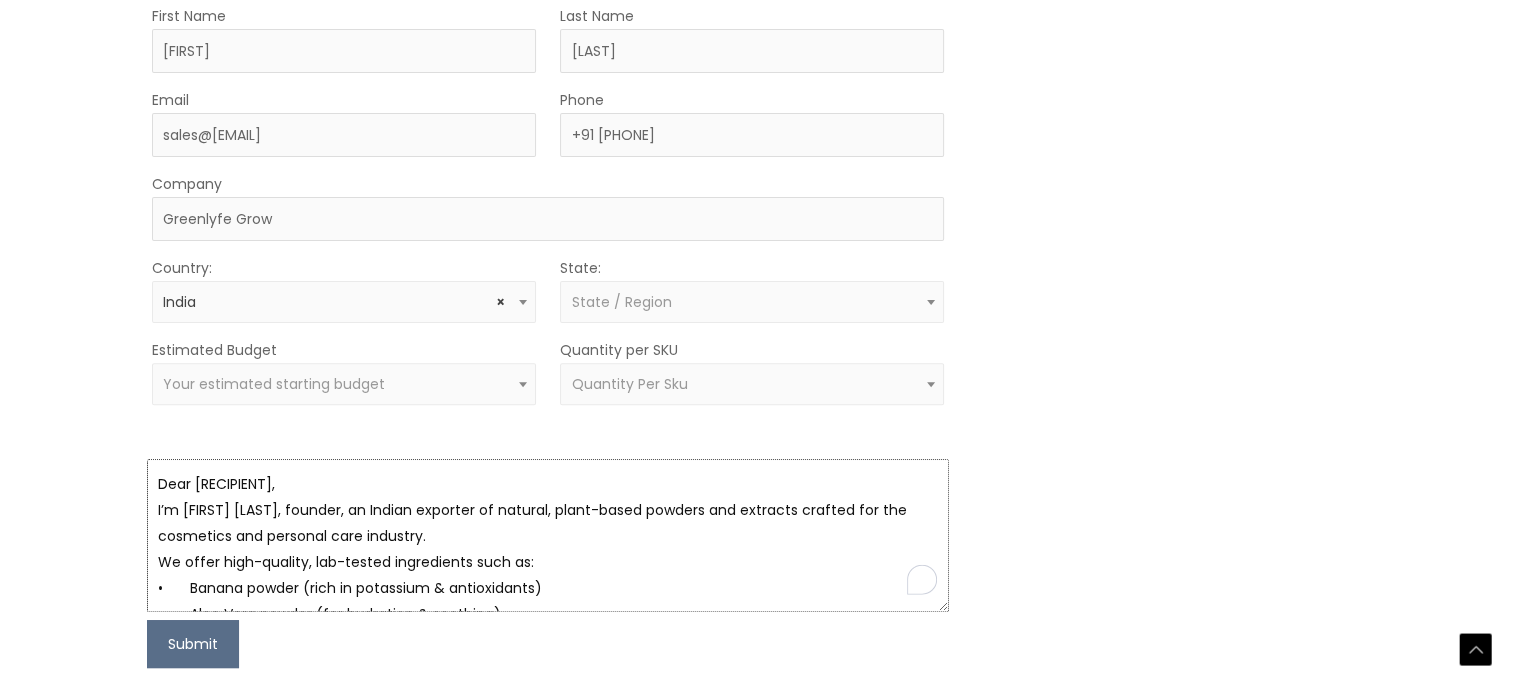 scroll, scrollTop: 64, scrollLeft: 0, axis: vertical 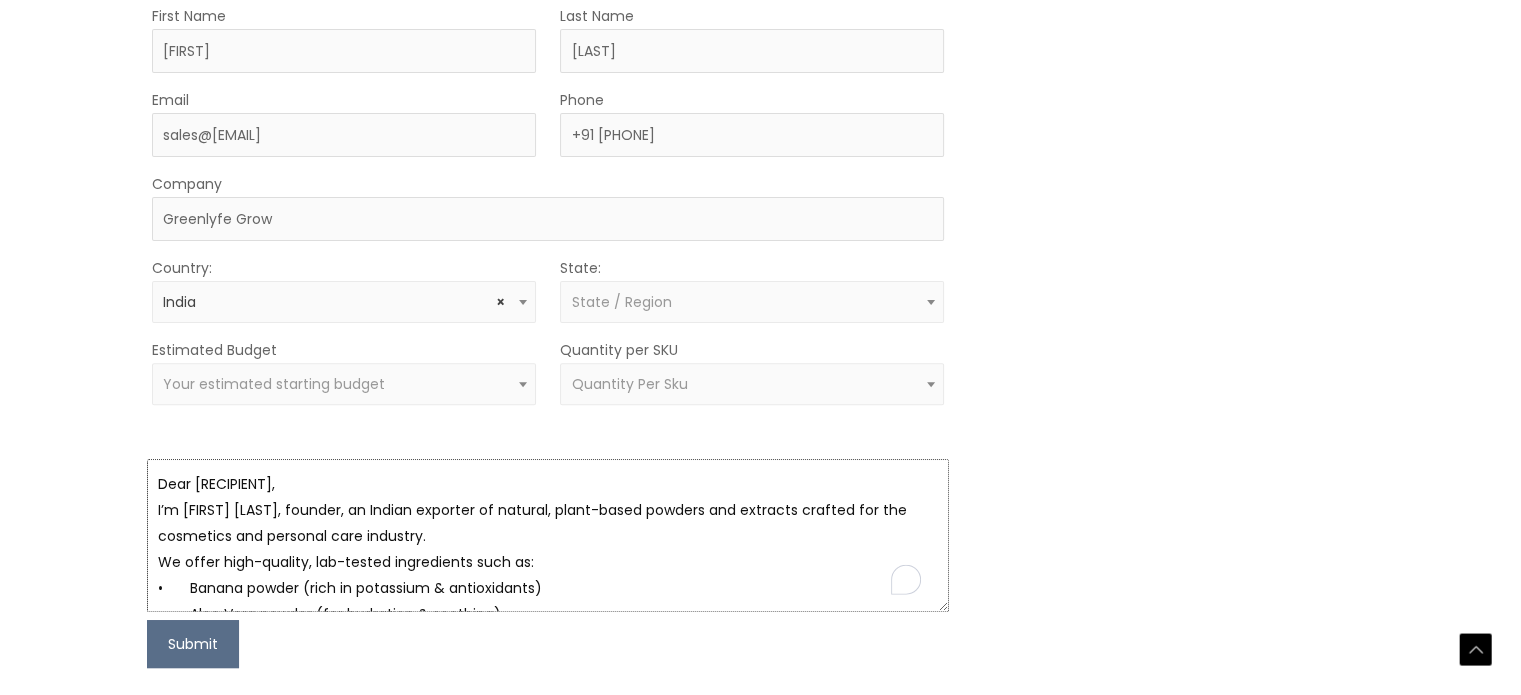 drag, startPoint x: 319, startPoint y: 475, endPoint x: 190, endPoint y: 471, distance: 129.062 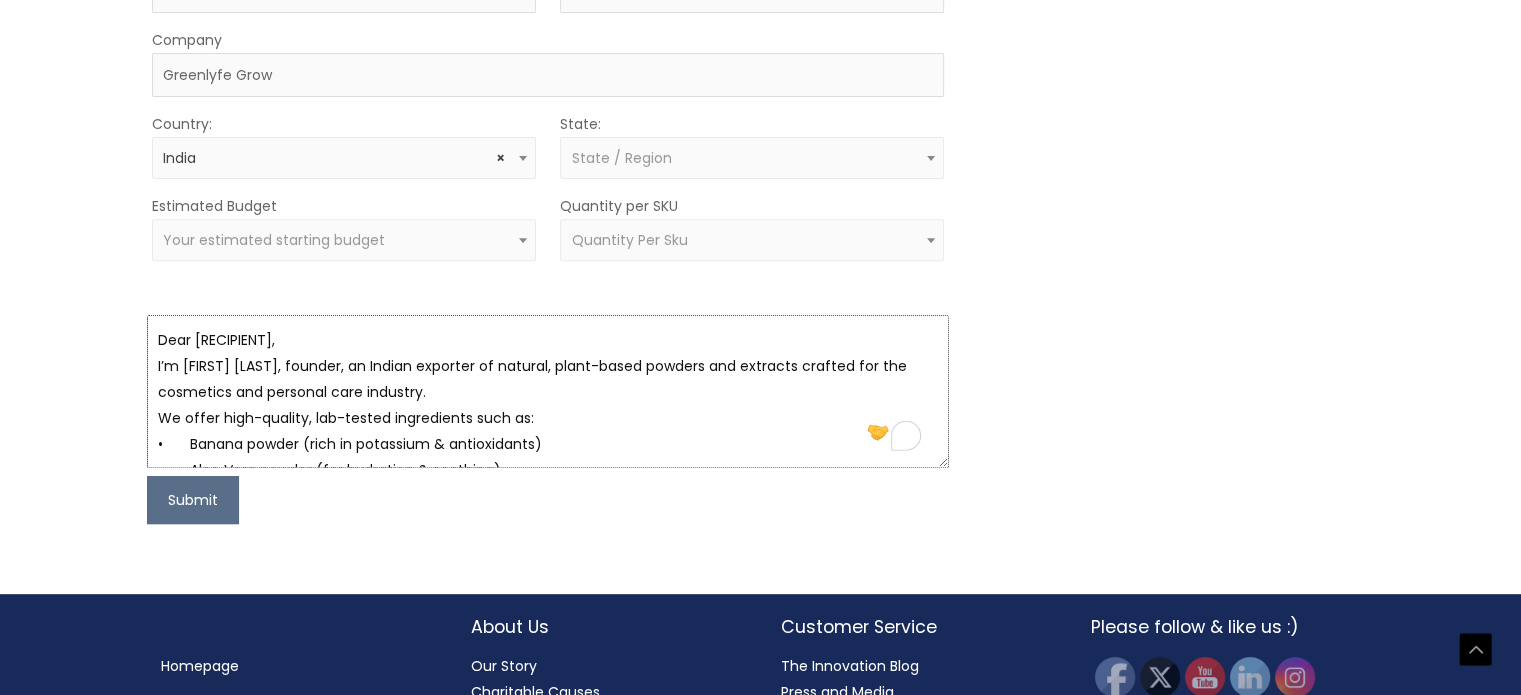 scroll, scrollTop: 800, scrollLeft: 0, axis: vertical 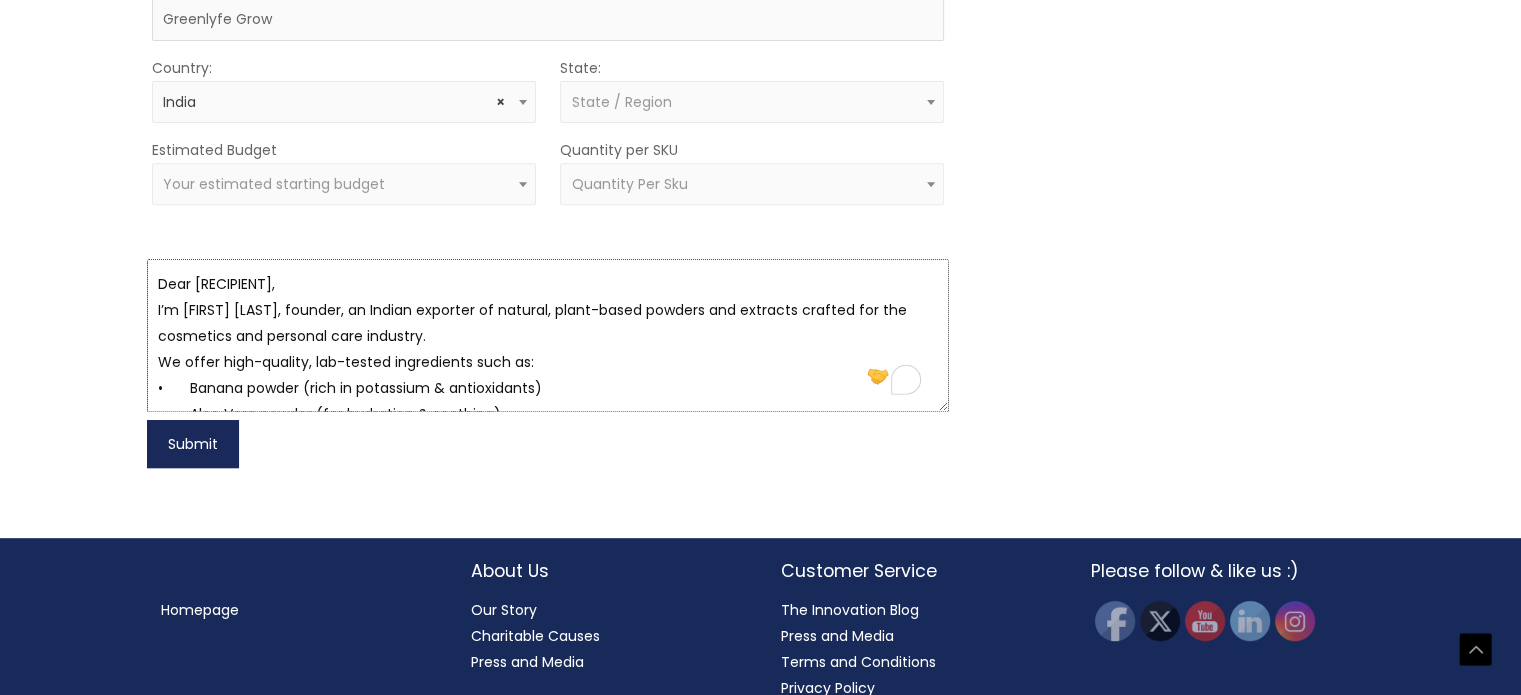 type on "Dear [RECIPIENT],
I’m [FIRST] [LAST], founder, an Indian exporter of natural, plant-based powders and extracts crafted for the cosmetics and personal care industry.
We offer high-quality, lab-tested ingredients such as:
•	Banana powder (rich in potassium & antioxidants)
•	Aloe Vera powder (for hydration & soothing)
•	Hibiscus powder (natural AHAs & brightening effects)" 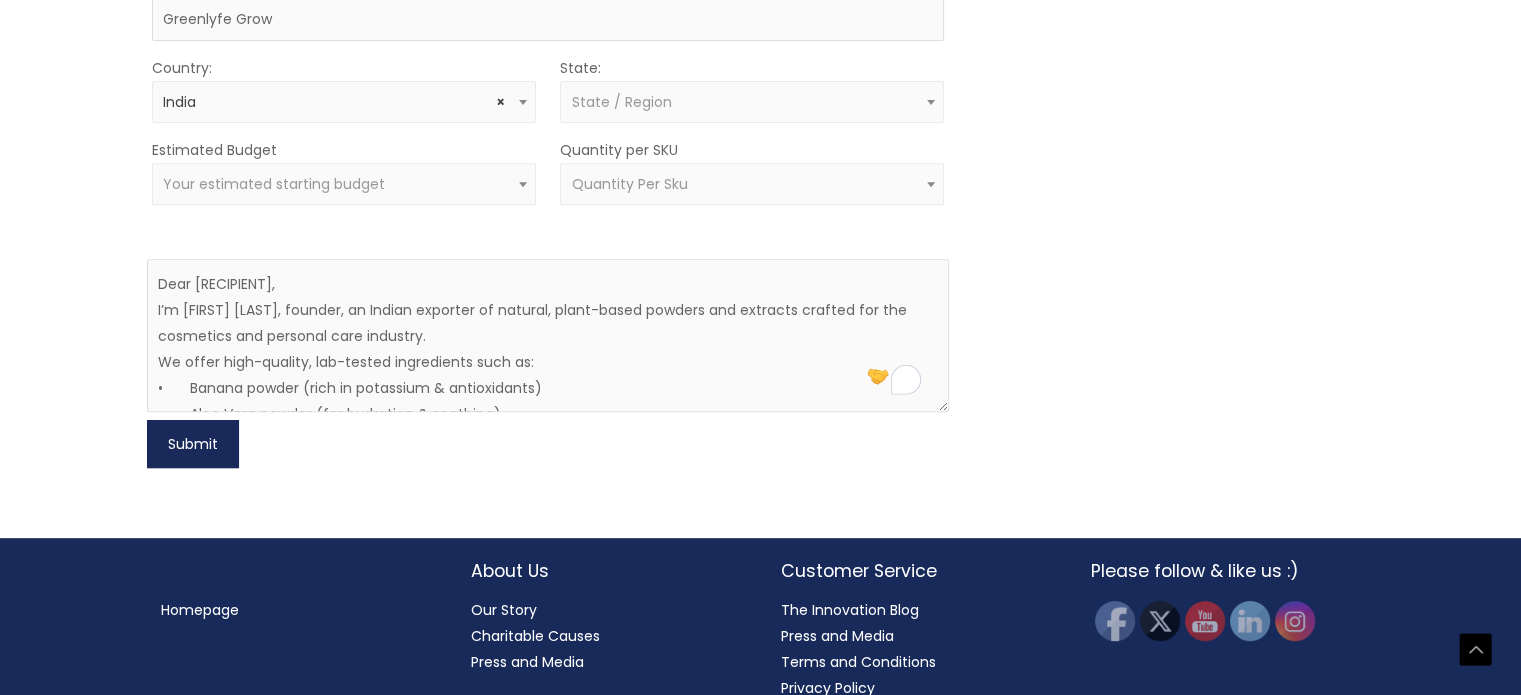 click on "Submit" at bounding box center (193, 444) 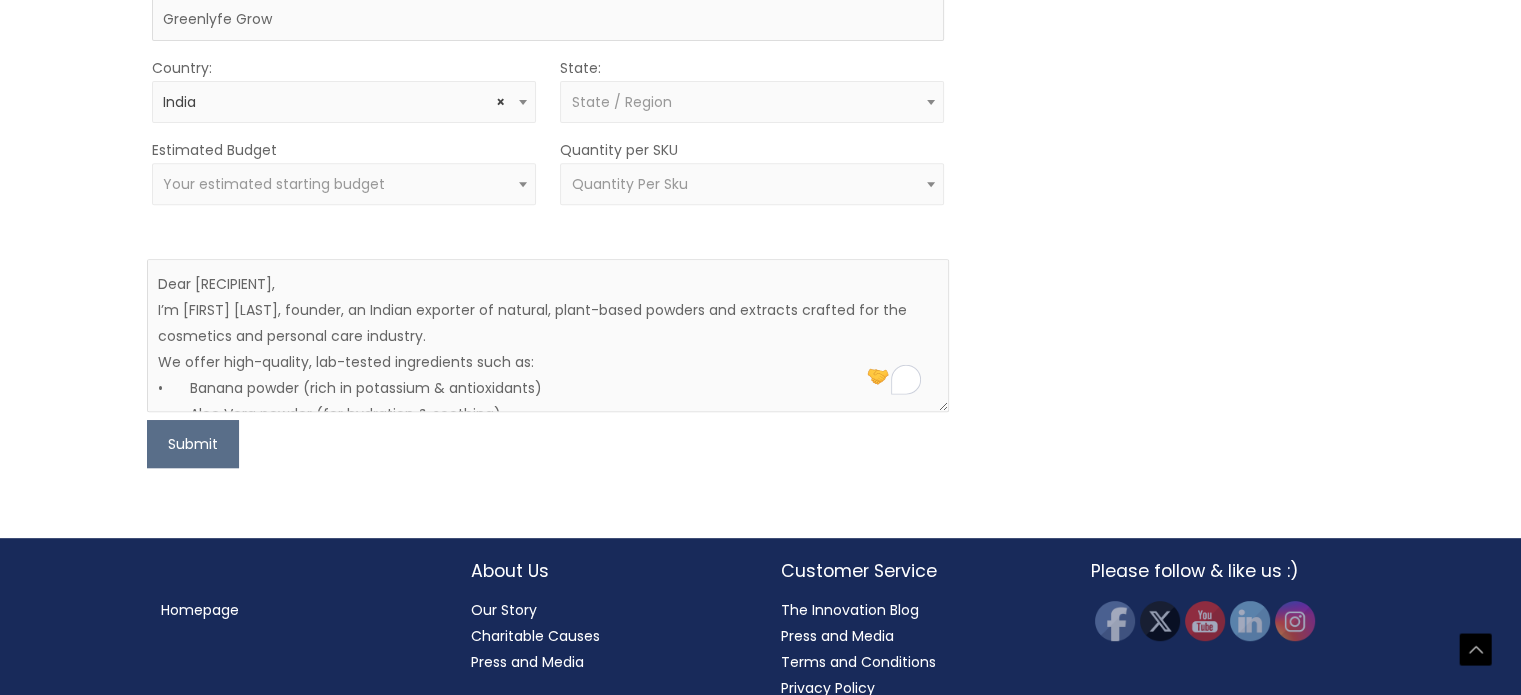 scroll, scrollTop: 600, scrollLeft: 0, axis: vertical 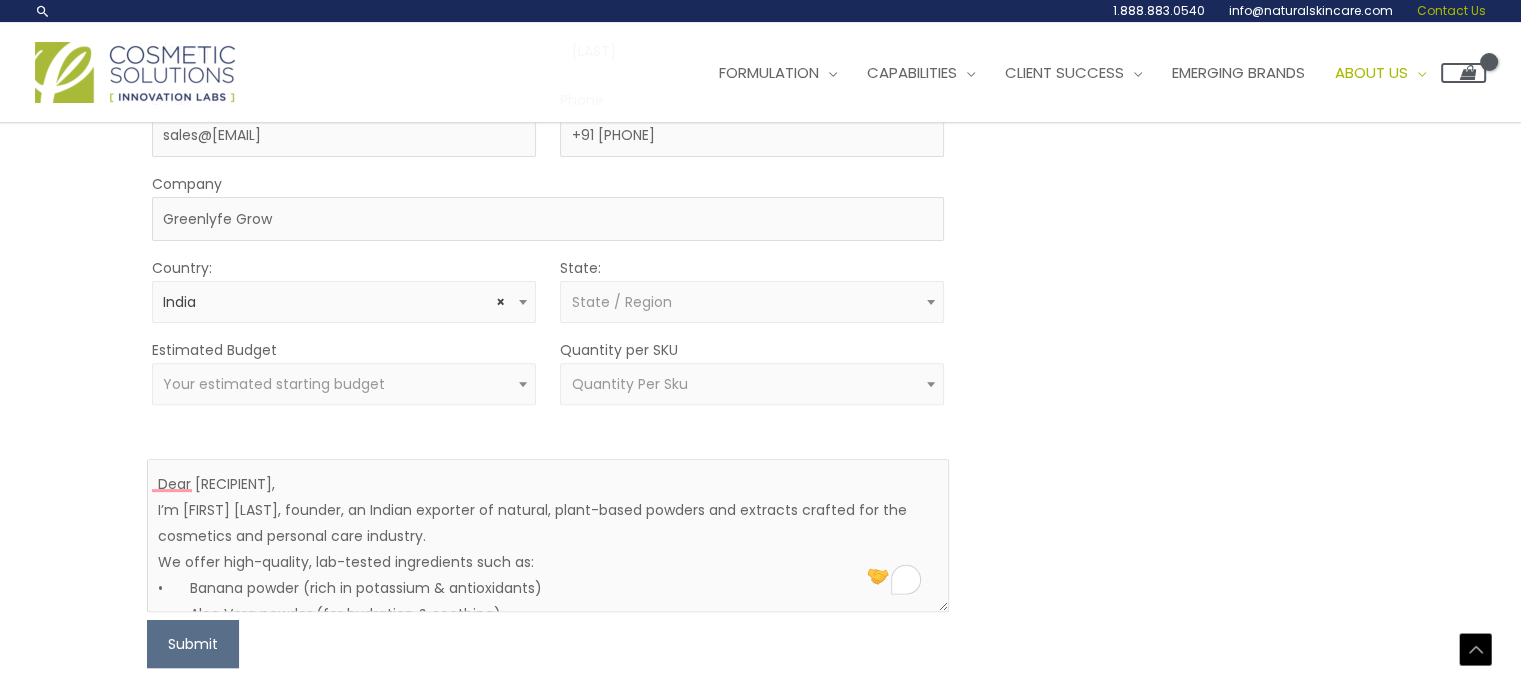click on "Your estimated starting budget" at bounding box center (274, 384) 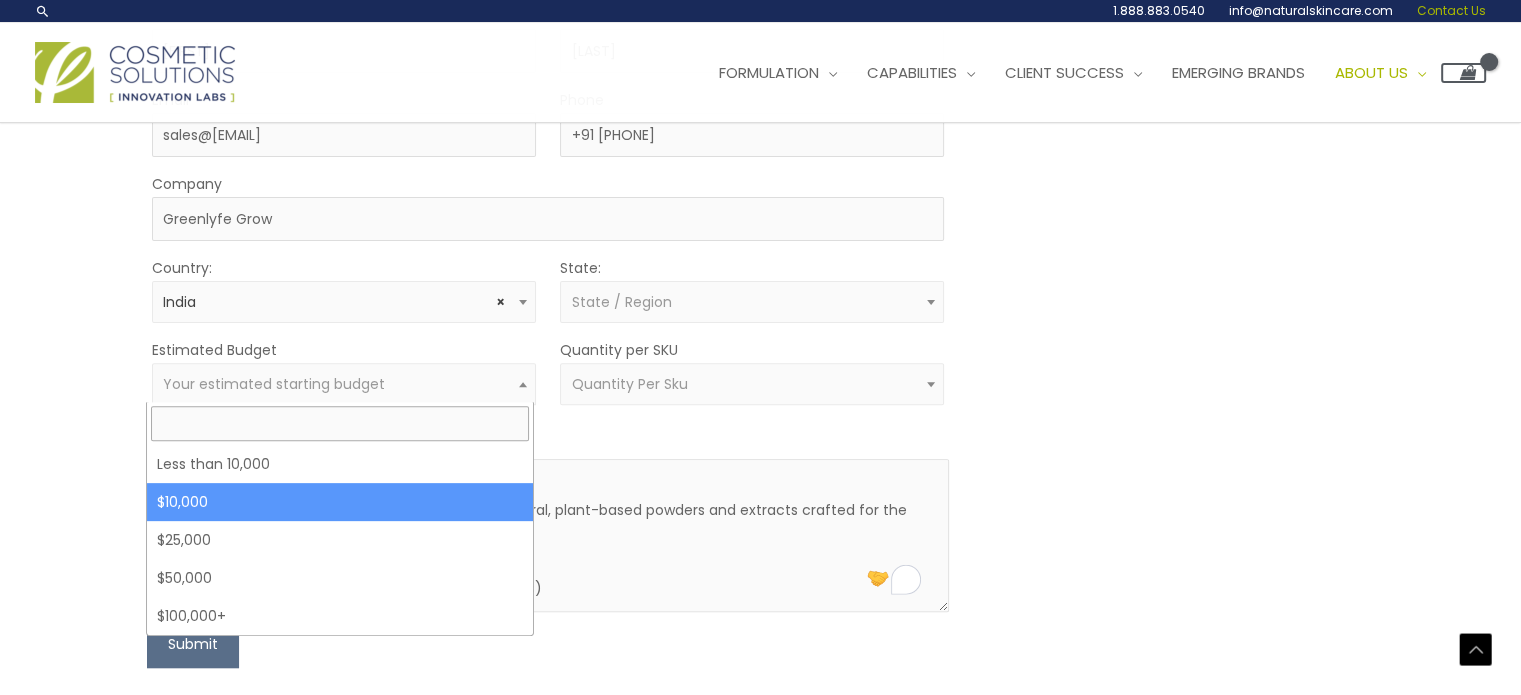 select on "10000" 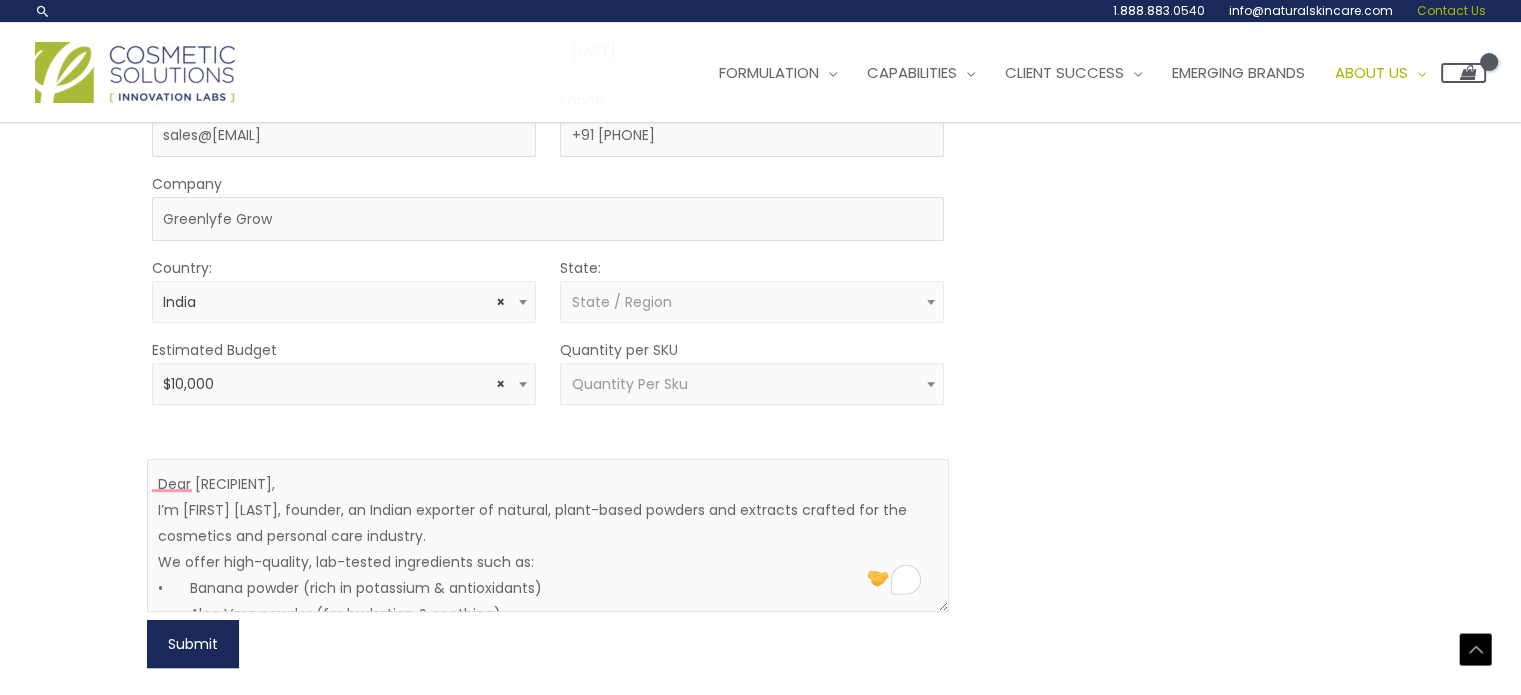 click on "Submit" at bounding box center [193, 644] 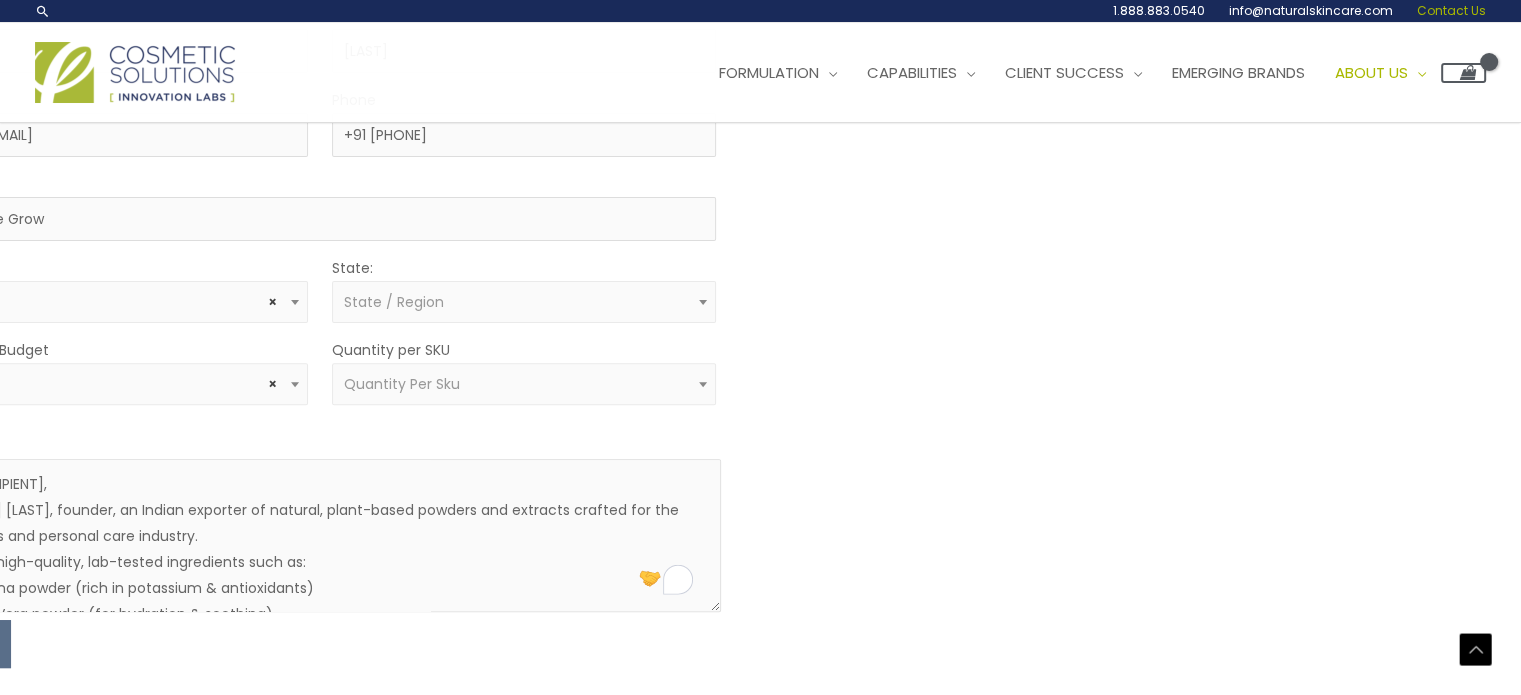 scroll, scrollTop: 600, scrollLeft: 236, axis: both 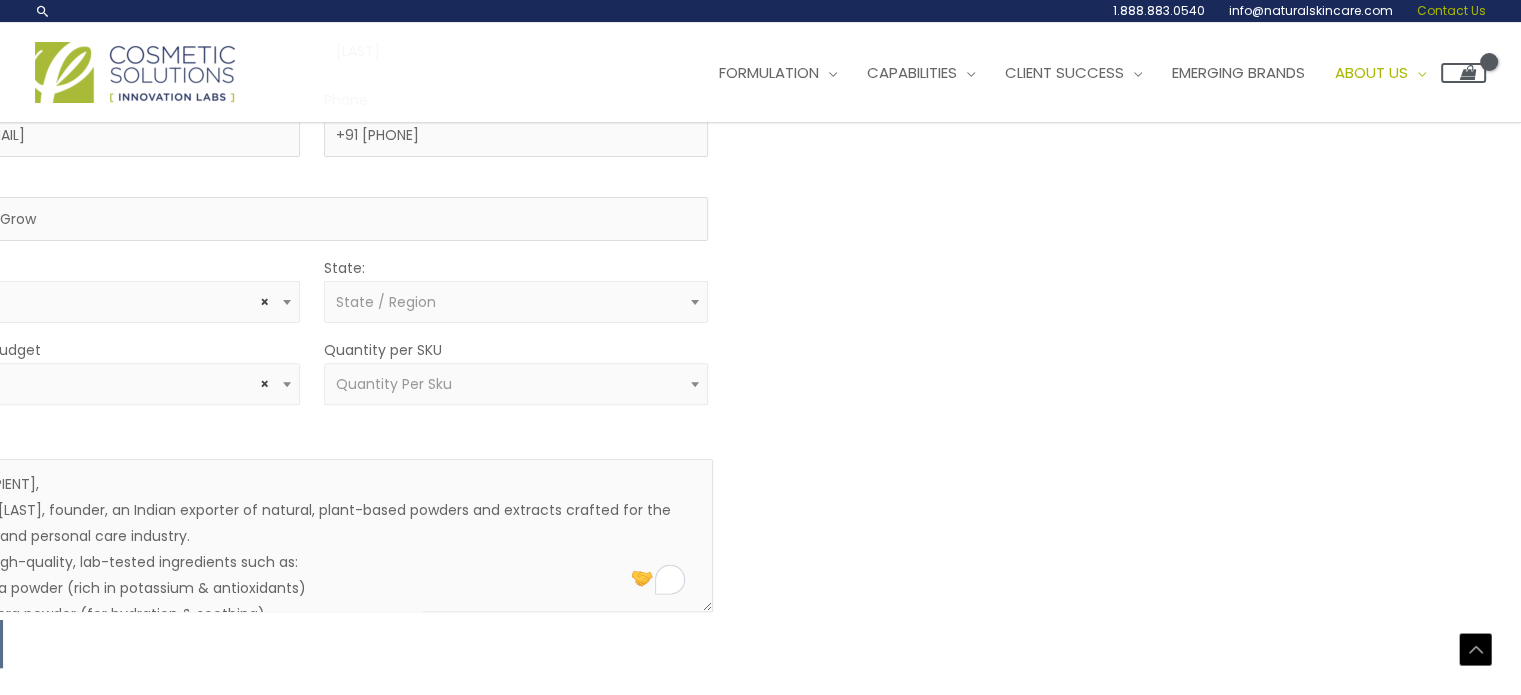 click on "Quantity Per Sku" at bounding box center (393, 384) 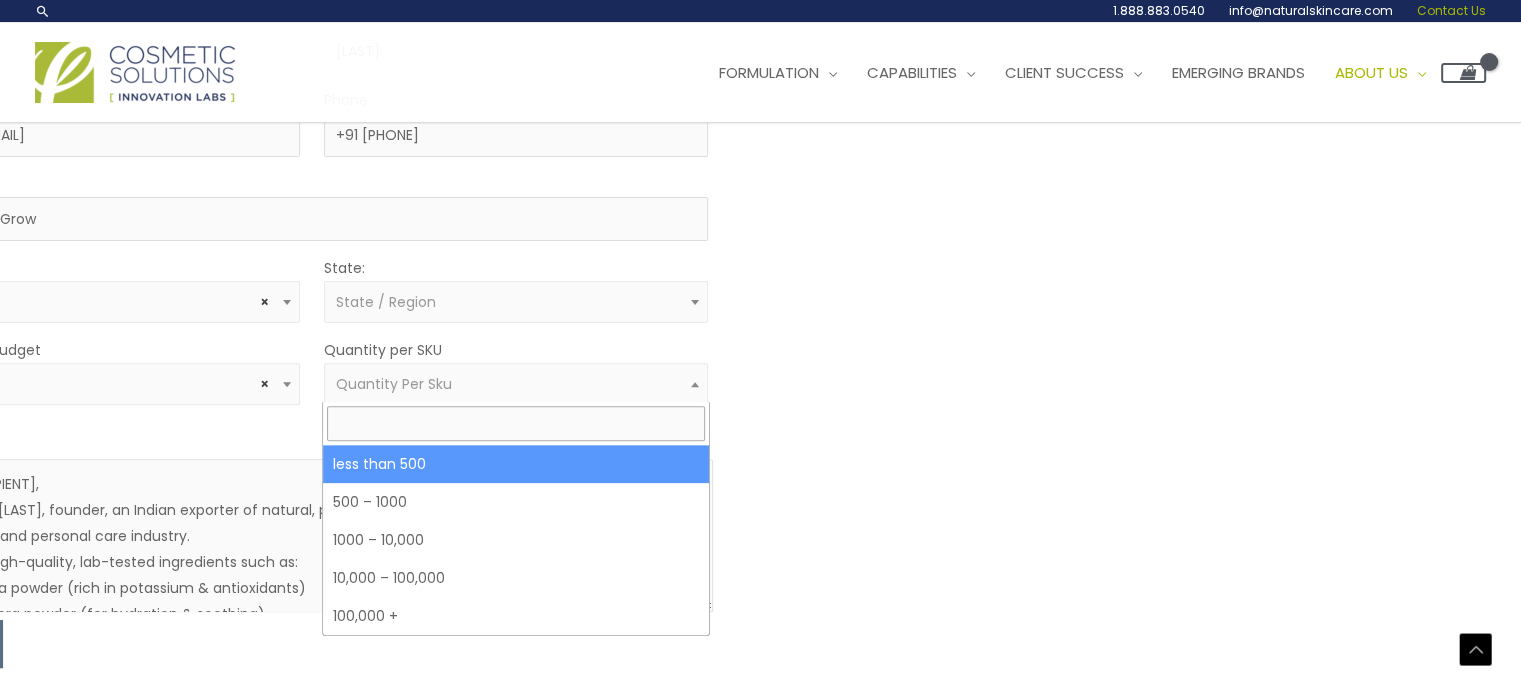 select on "3" 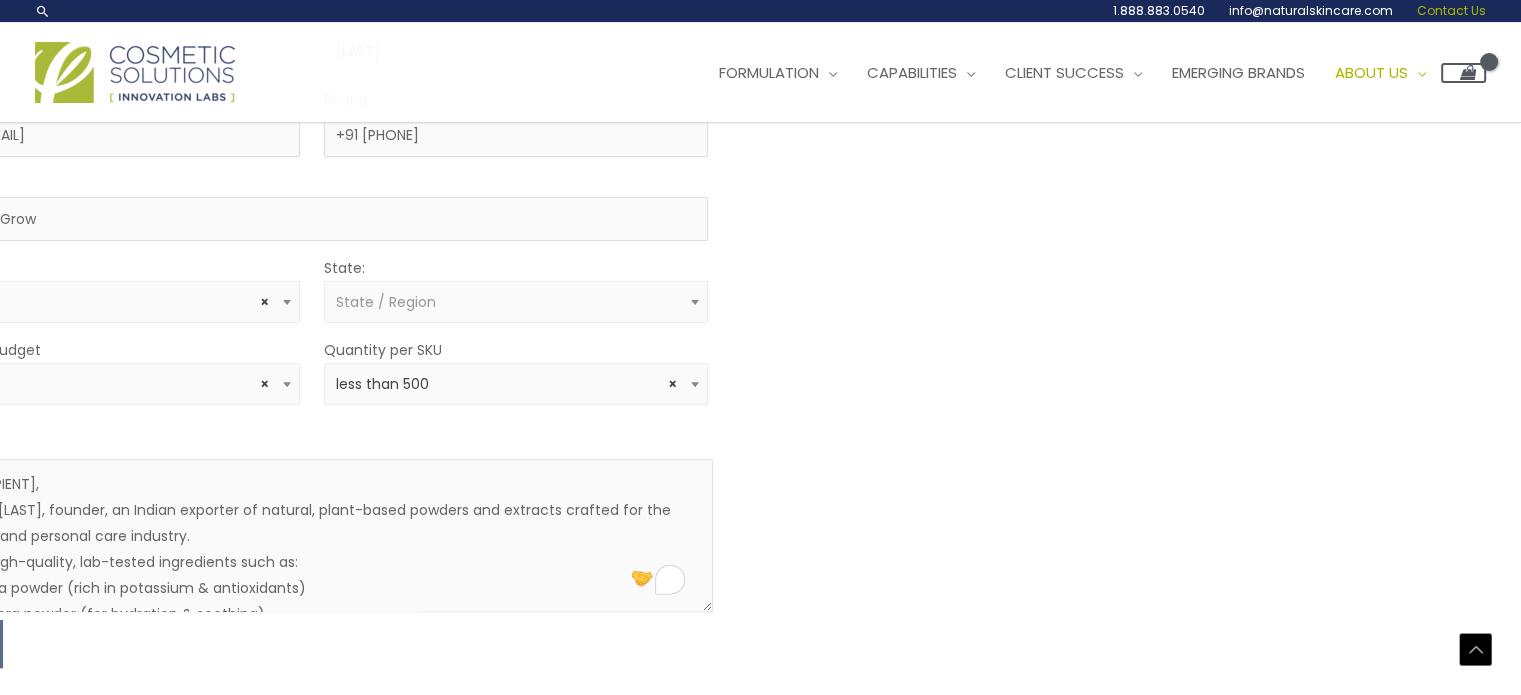click on "State / Region" at bounding box center [385, 302] 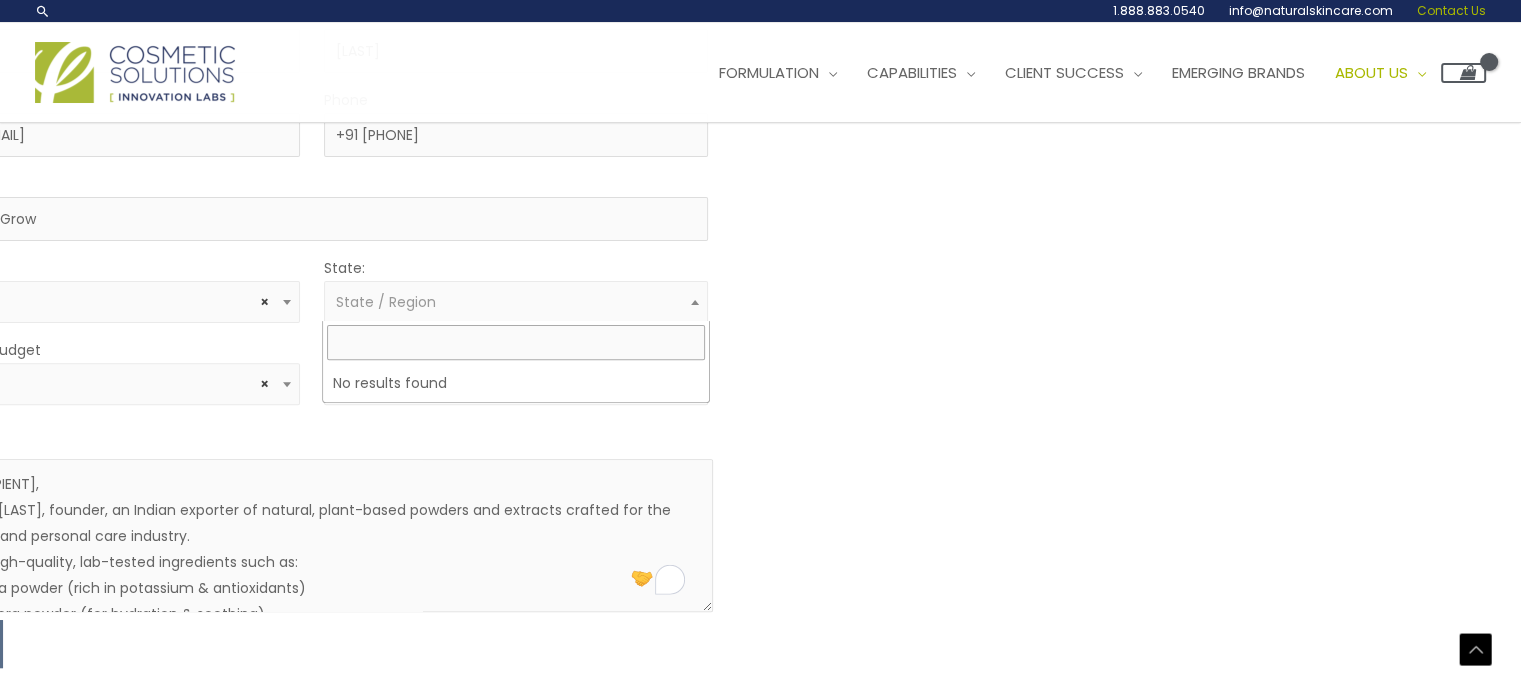click at bounding box center (516, 342) 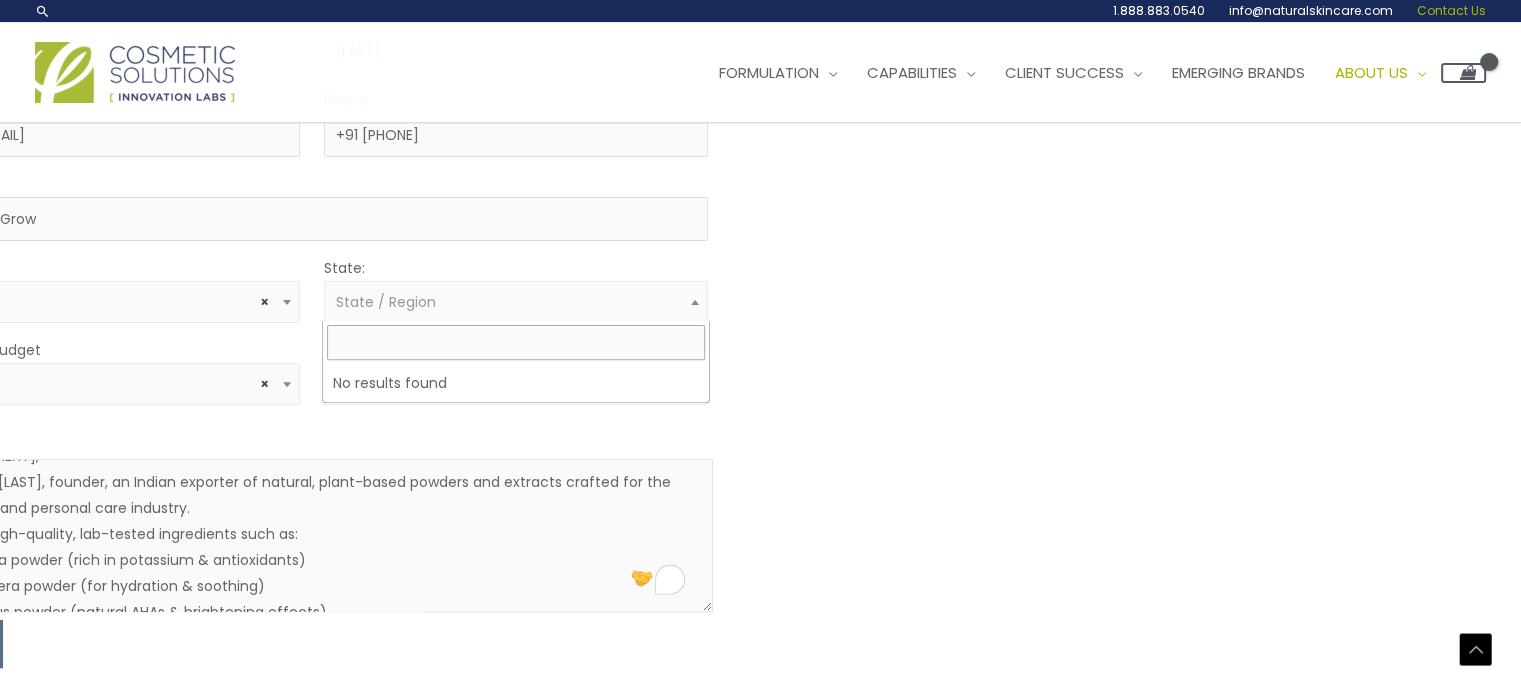 scroll, scrollTop: 71, scrollLeft: 0, axis: vertical 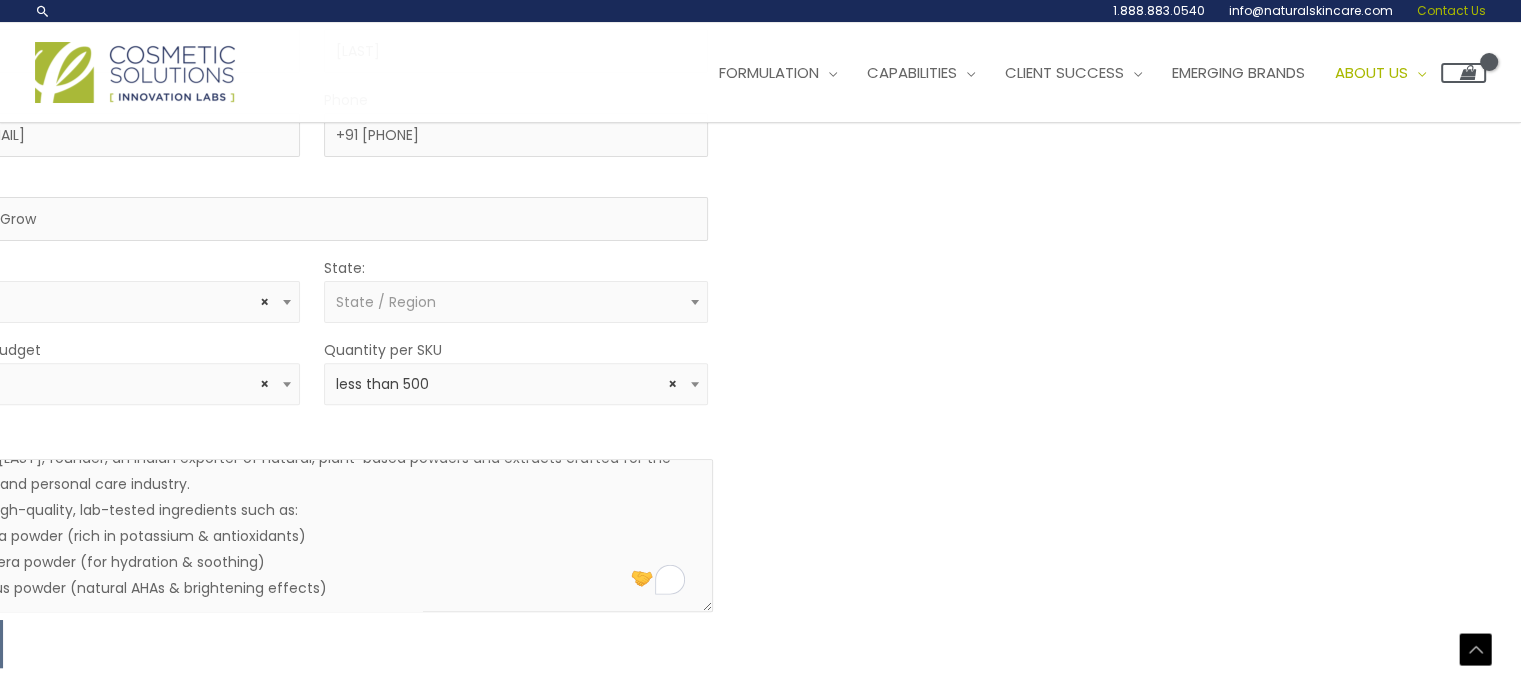 click on "MOQ TRIGGER
STEP 2 TRIGGER" at bounding box center [937, 335] 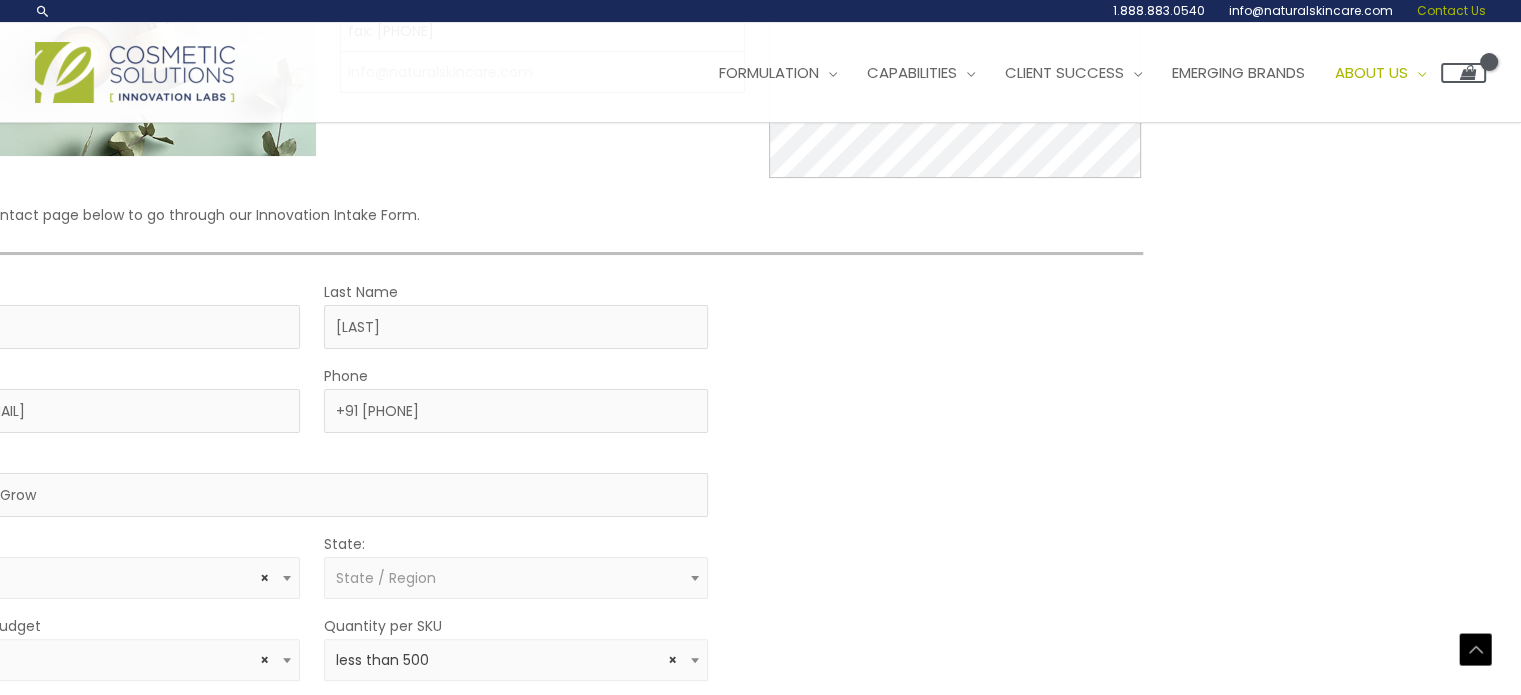 scroll, scrollTop: 821, scrollLeft: 236, axis: both 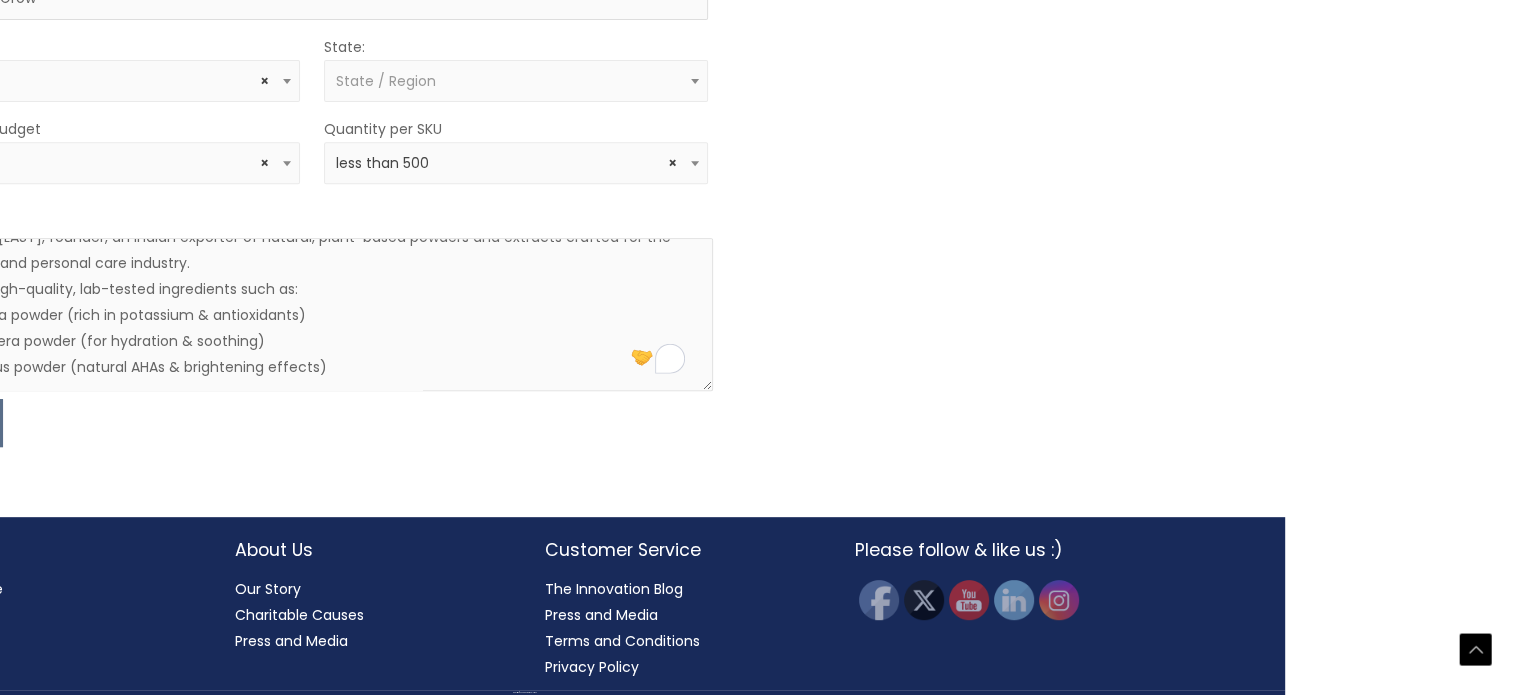 drag, startPoint x: 196, startPoint y: 422, endPoint x: 76, endPoint y: 431, distance: 120.33703 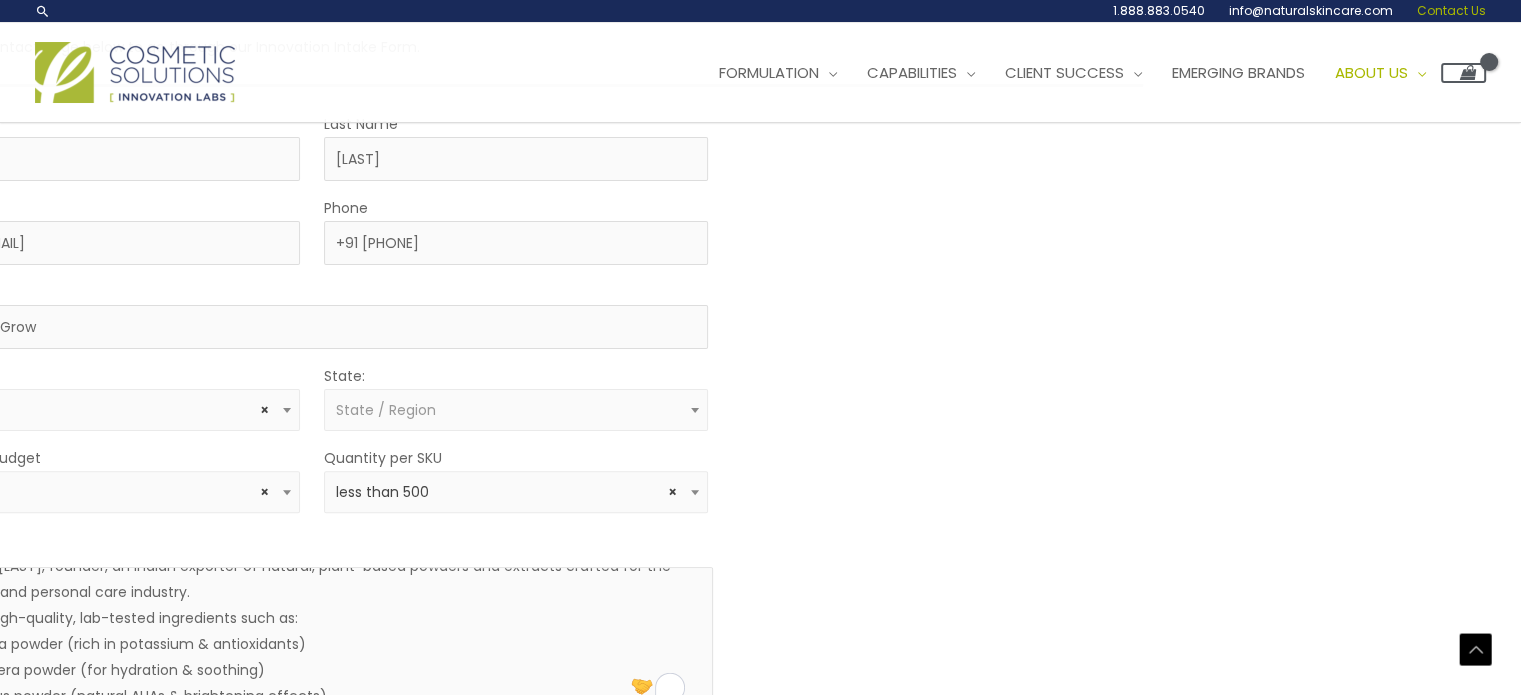 scroll, scrollTop: 488, scrollLeft: 236, axis: both 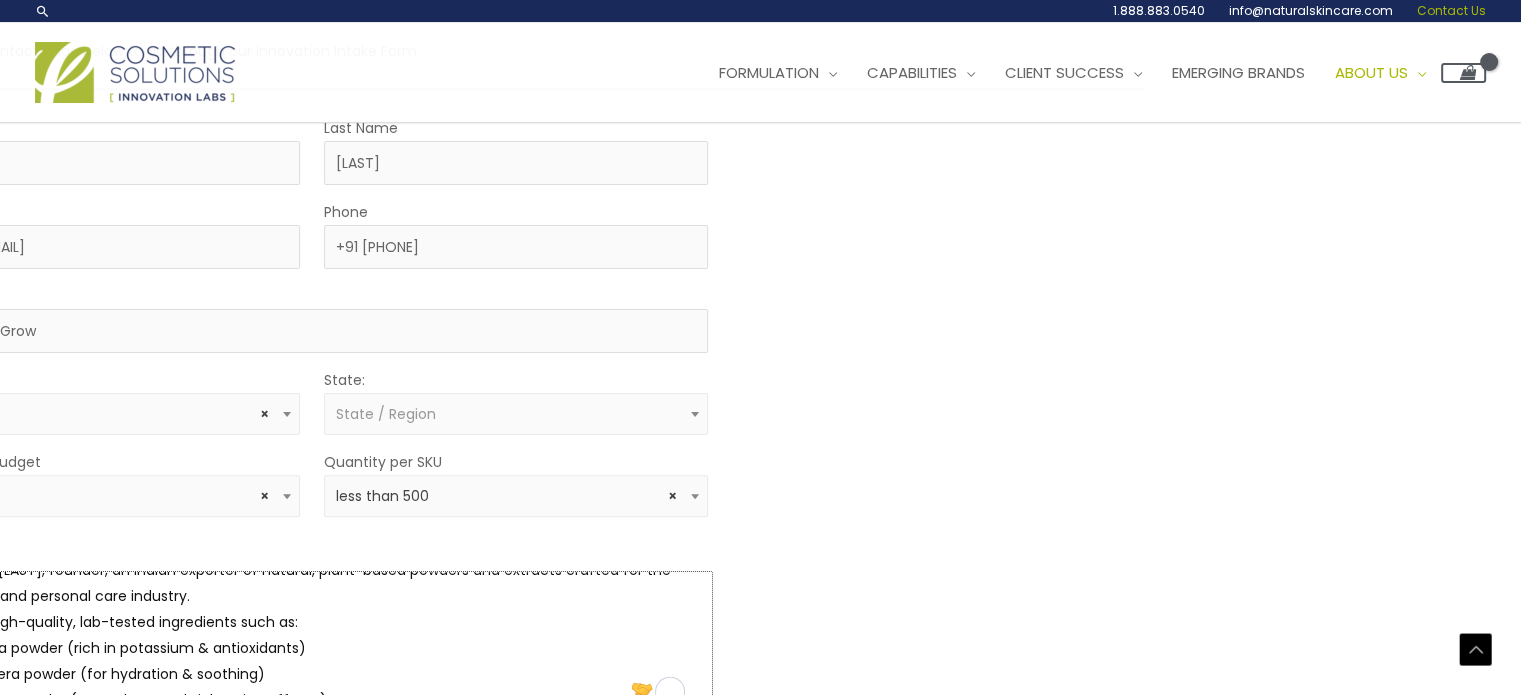 click on "Dear [RECIPIENT],
I’m [FIRST] [LAST], founder, an Indian exporter of natural, plant-based powders and extracts crafted for the cosmetics and personal care industry.
We offer high-quality, lab-tested ingredients such as:
•	Banana powder (rich in potassium & antioxidants)
•	Aloe Vera powder (for hydration & soothing)
•	Hibiscus powder (natural AHAs & brightening effects)" at bounding box center [312, 647] 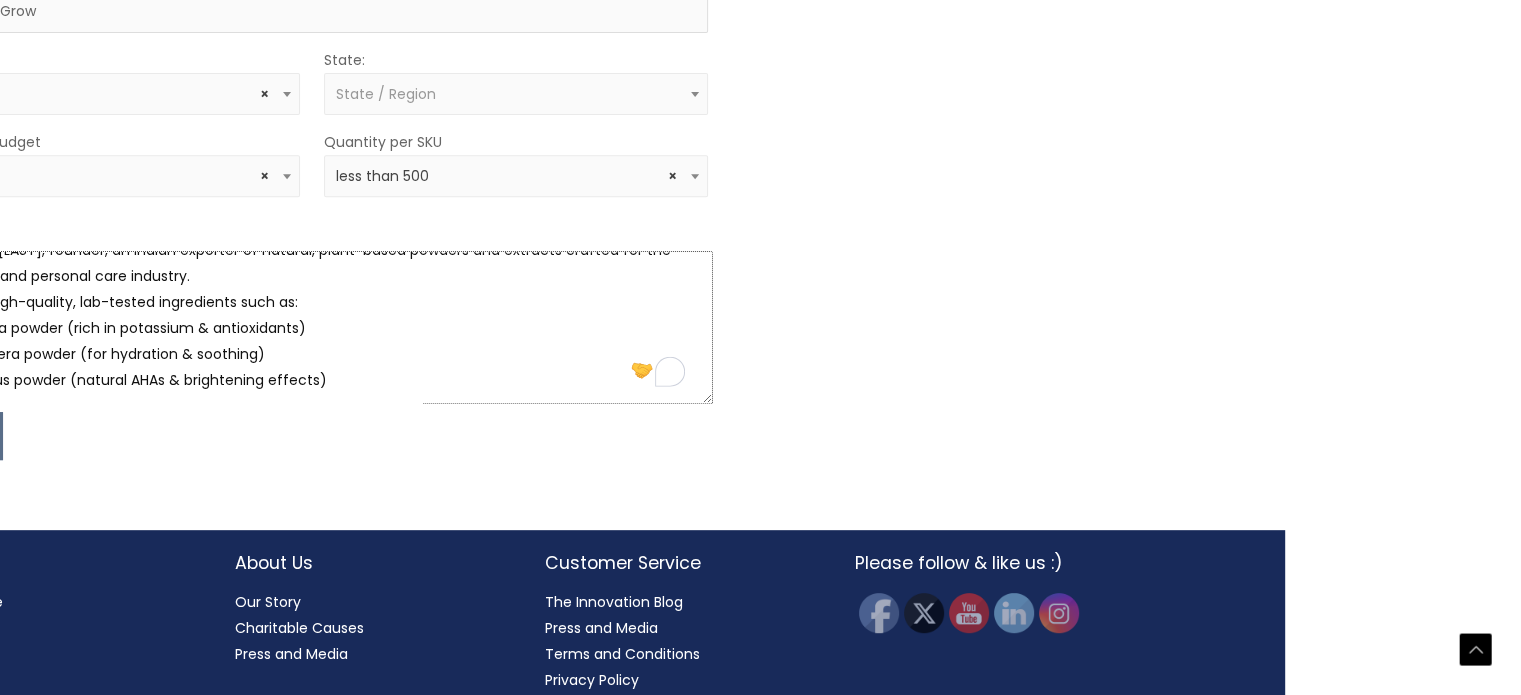 scroll, scrollTop: 821, scrollLeft: 236, axis: both 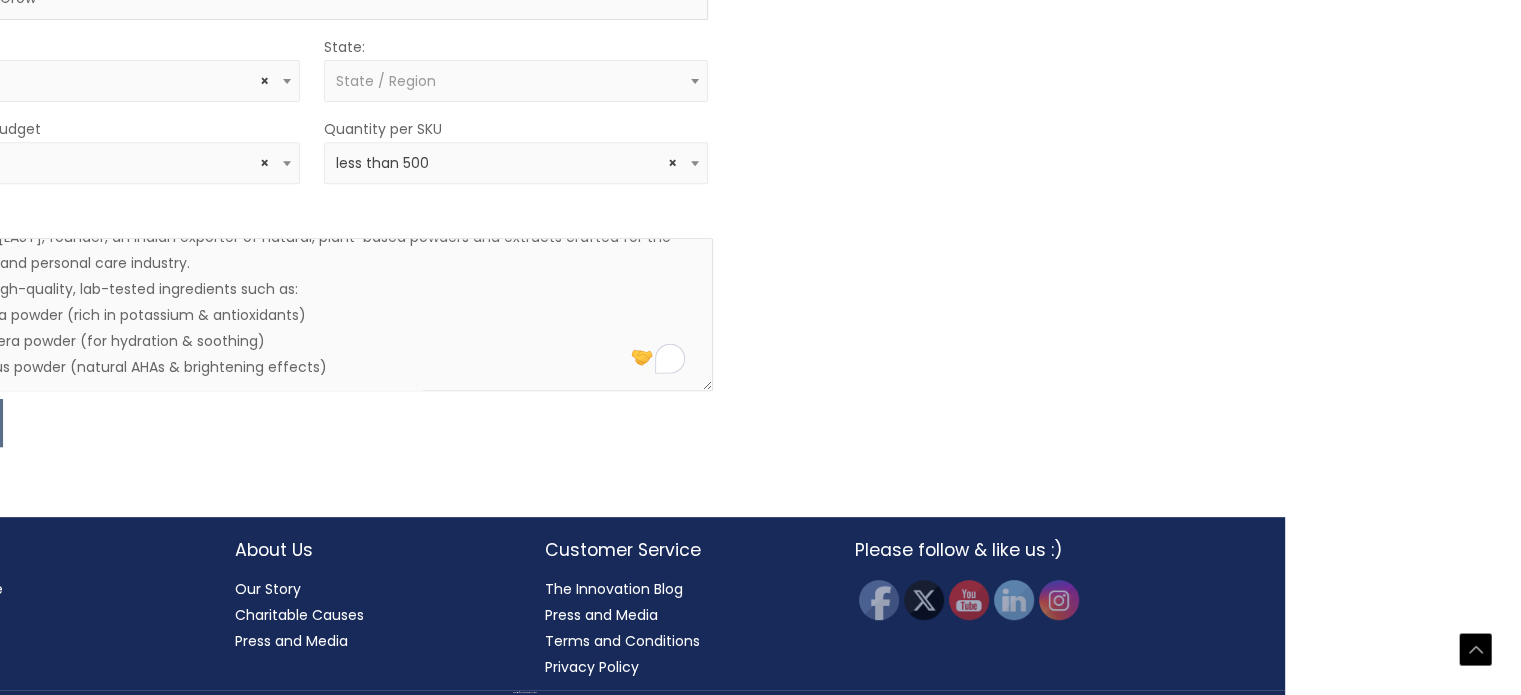 click on "Let’s Innovate Together
office: [PHONE] toll-free: [PHONE] fax: [PHONE] info@[EMAIL]
Fill out the contact page below to go through our Innovation Intake Form.
First Name
[FIRST]
Last Name
[LAST]
Email
sales@[EMAIL]
Phone
+91 [PHONE]
Company
[COMPANY]
Country:
Select country United States Afghanistan Aland Islands Albania Algeria Andorra American Samoa Angola Anguilla Antarctica Antigua and Barbuda Argentina Armenia Aruba Australia Austria Azerbaijan Bahamas Bahrain Bangladesh Barbados Belarus Belgium Belize Benin Bermuda Bhutan Bolivia Bonaire, Saint Eustatius and Saba Bosnia and Herzegovina Botswana Bouvet Island Brazil British Indian Ocean Territory Brunei Darussalam Bulgaria Burkina Faso Burundi Cambodia Cameroon Canada Cape Verde Cayman Islands Central African Republic CCeuta and Melilla Chad Chile" at bounding box center [525, -91] 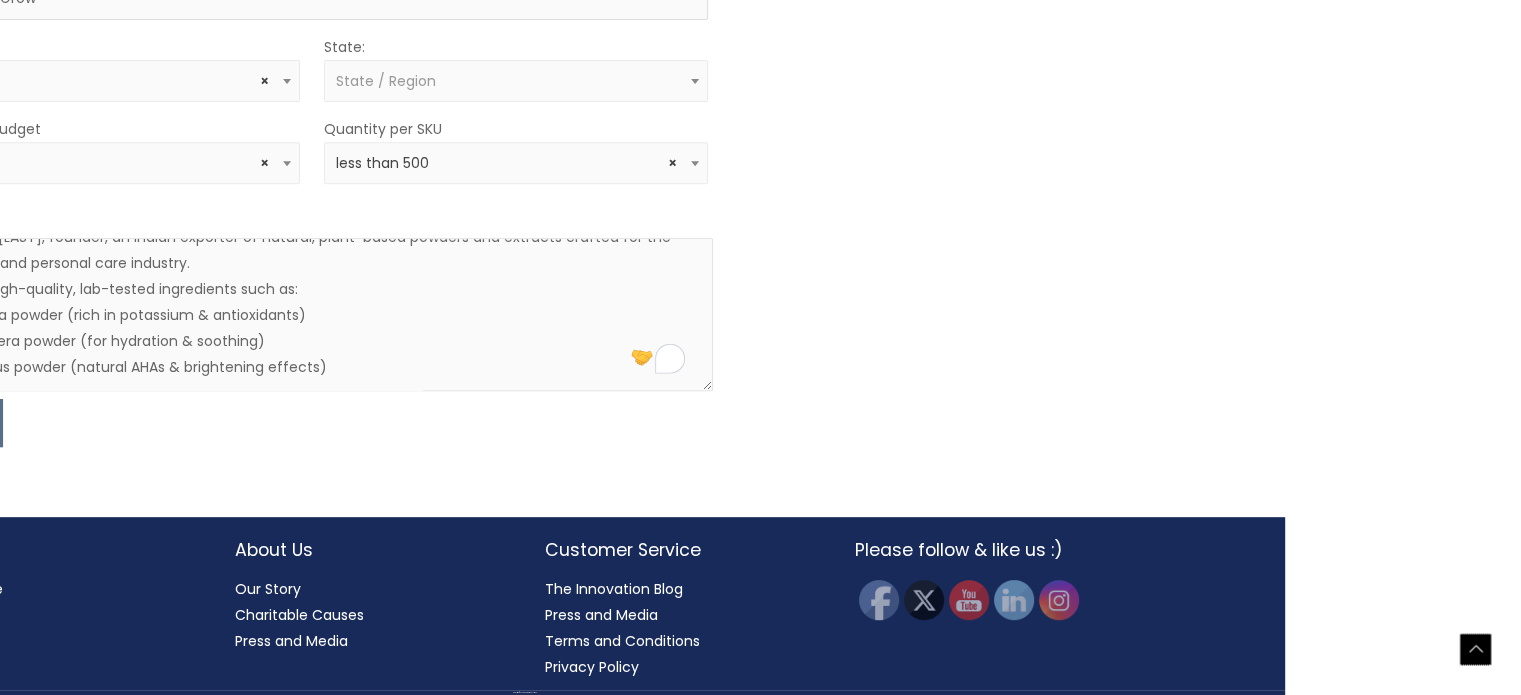click on "Scroll to Top" at bounding box center [1476, 650] 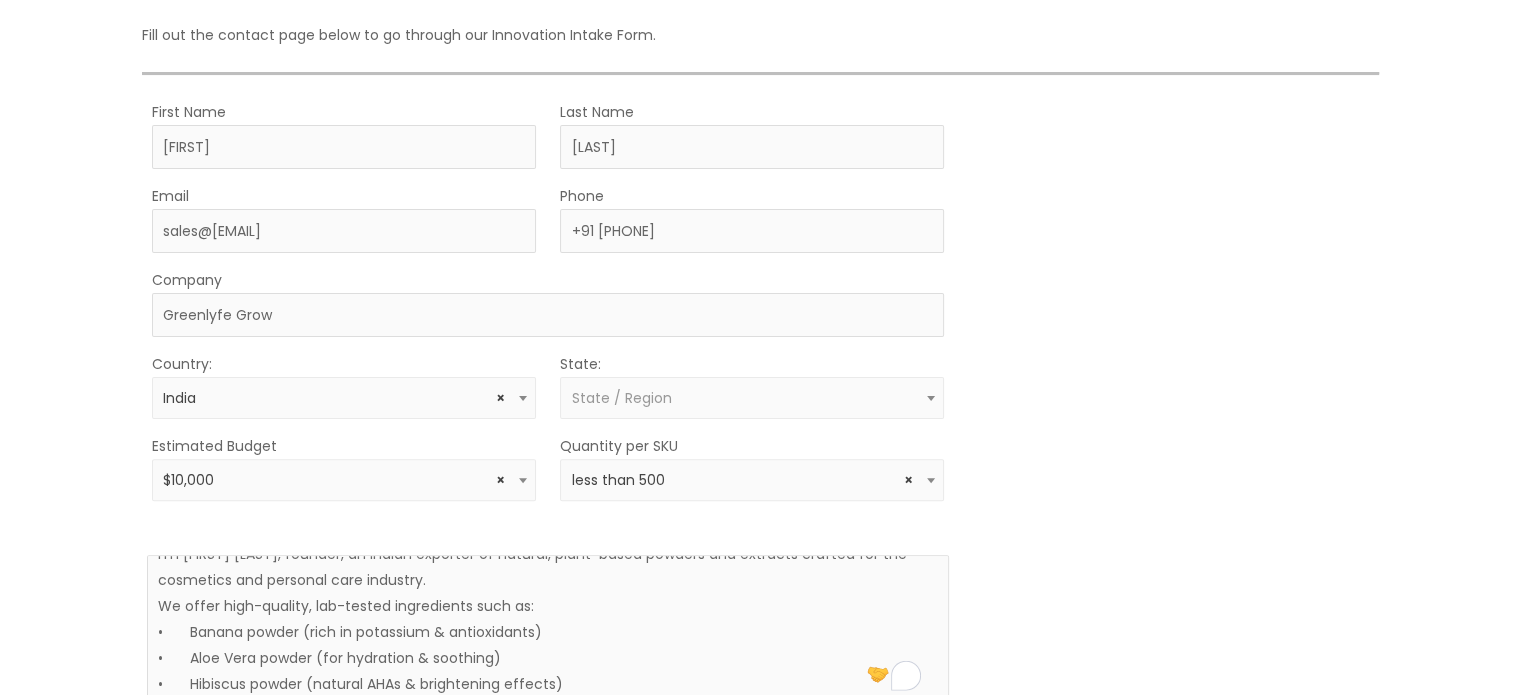scroll, scrollTop: 800, scrollLeft: 0, axis: vertical 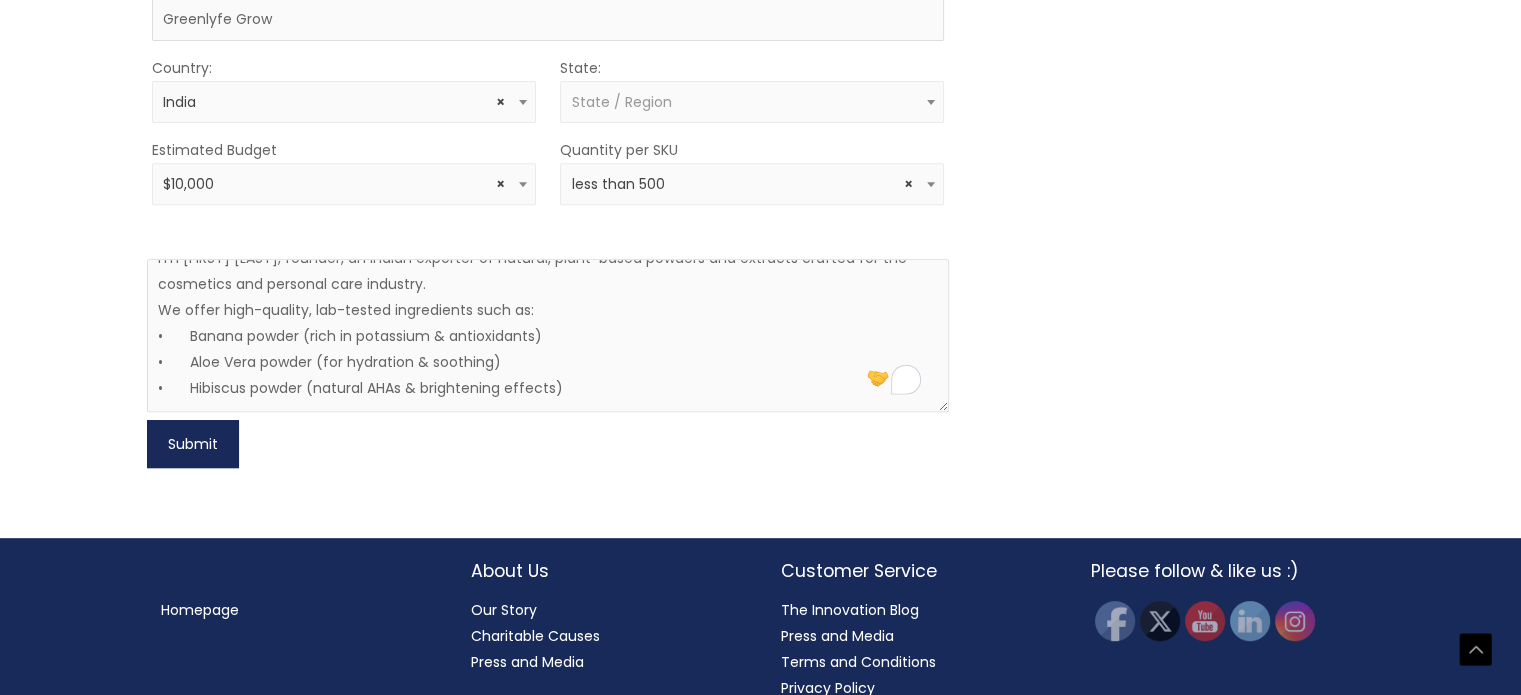 click on "Submit" at bounding box center [193, 444] 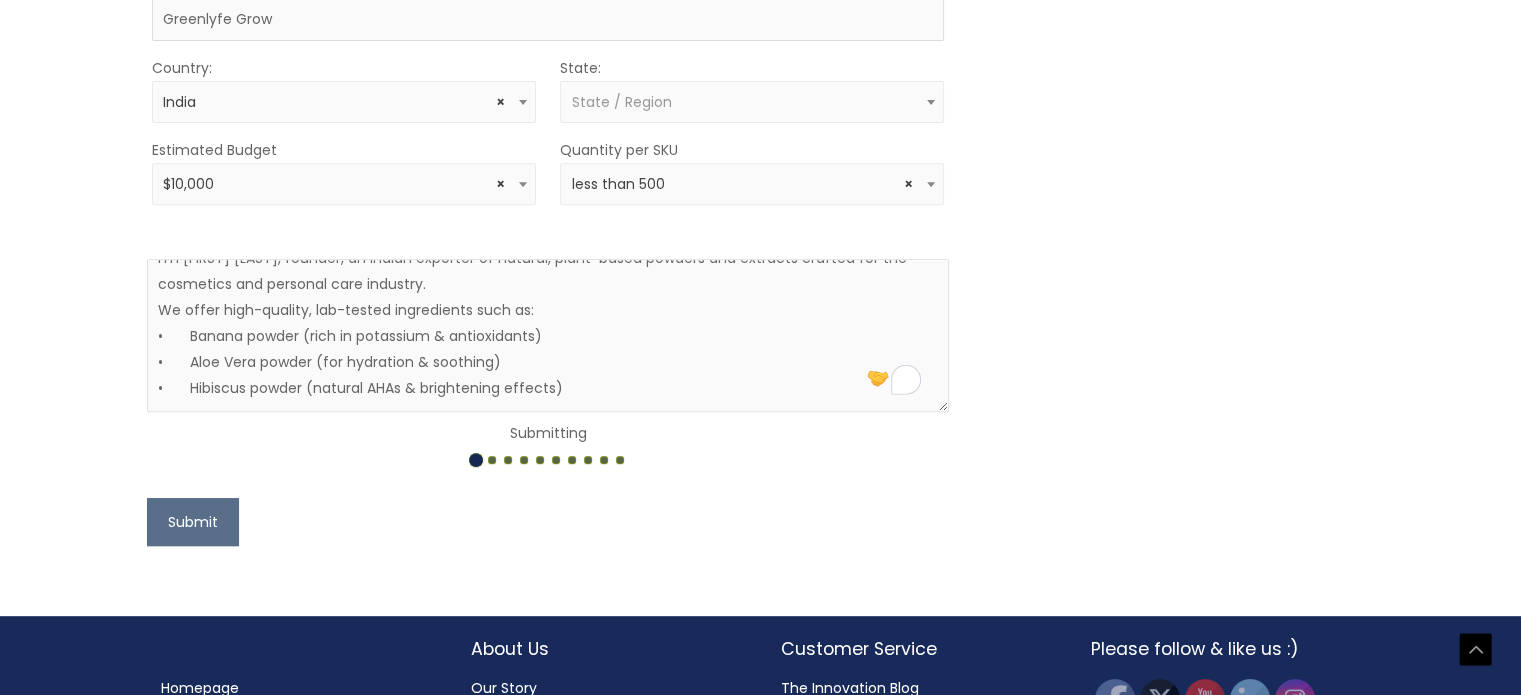scroll, scrollTop: 4, scrollLeft: 0, axis: vertical 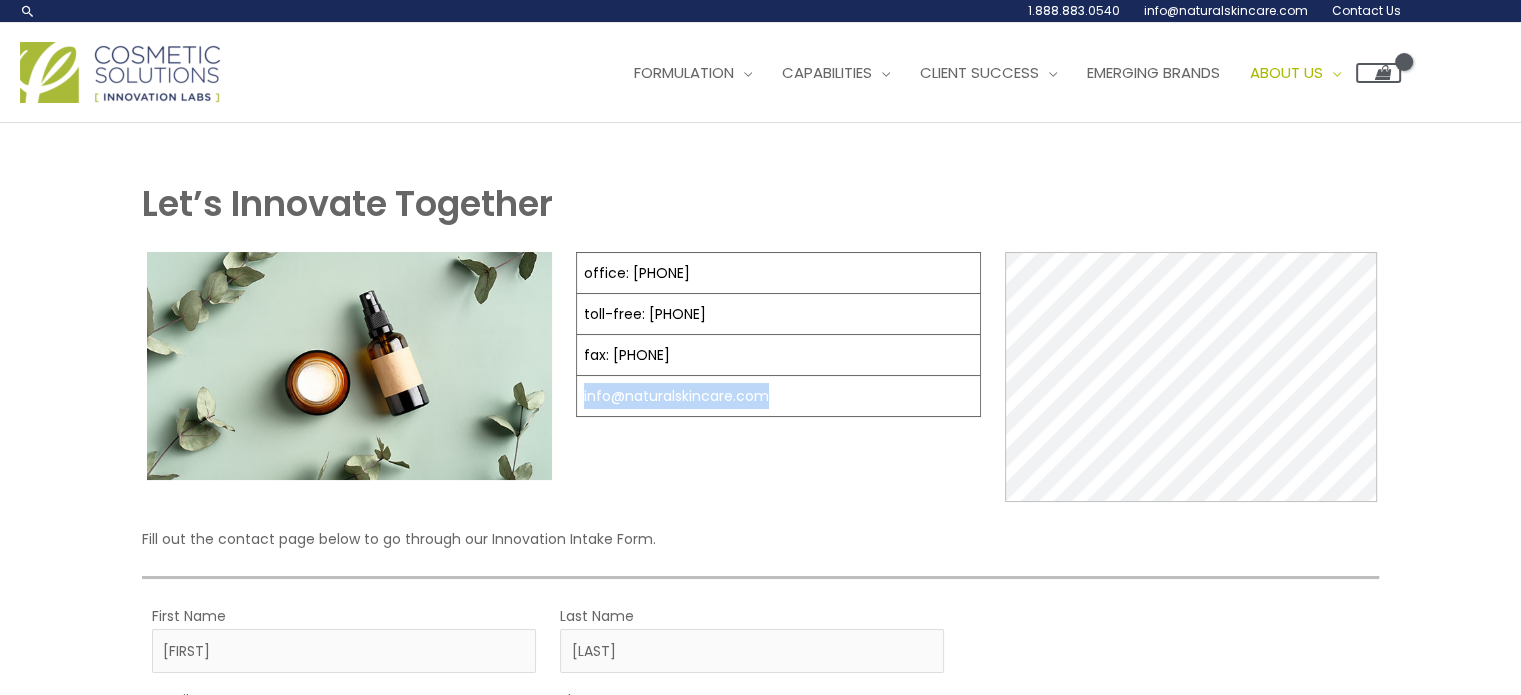 drag, startPoint x: 767, startPoint y: 395, endPoint x: 576, endPoint y: 400, distance: 191.06543 